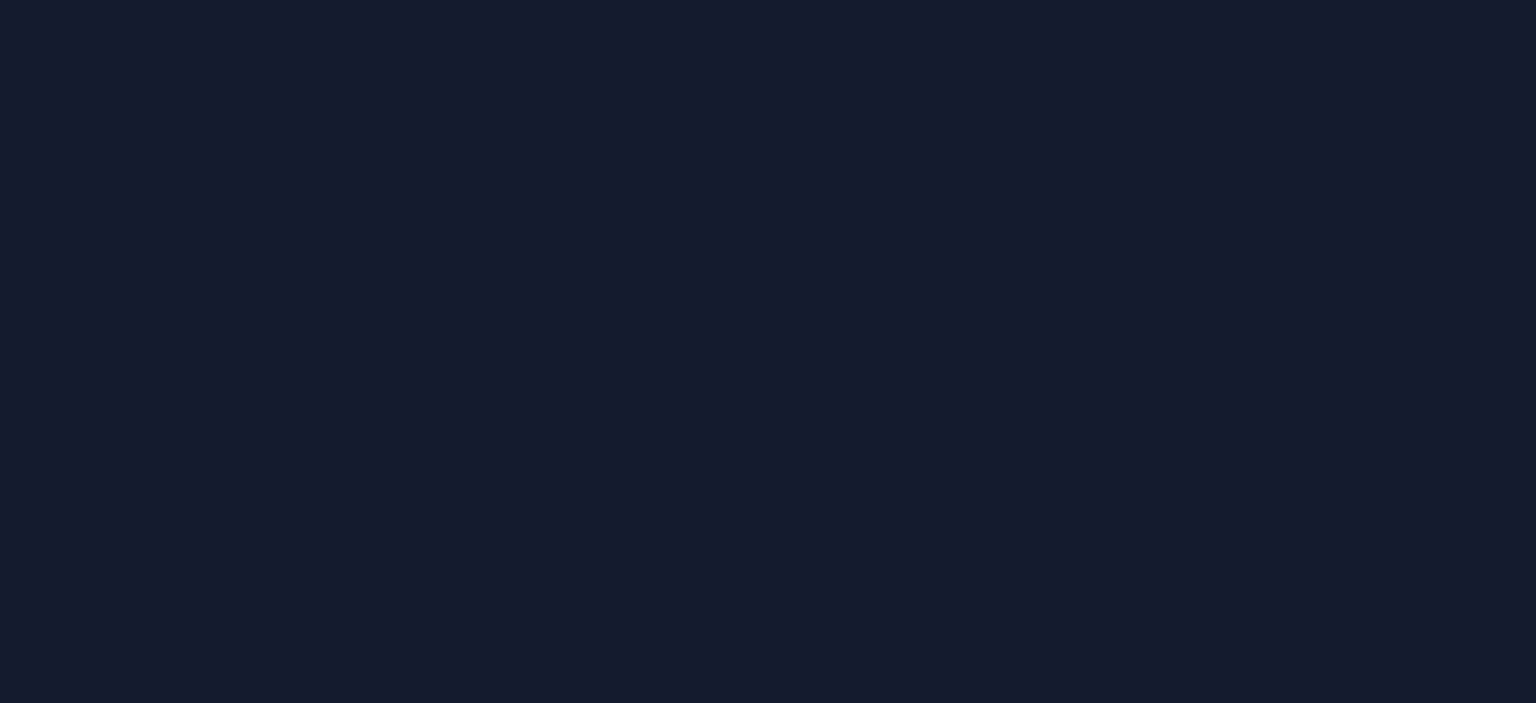 scroll, scrollTop: 0, scrollLeft: 0, axis: both 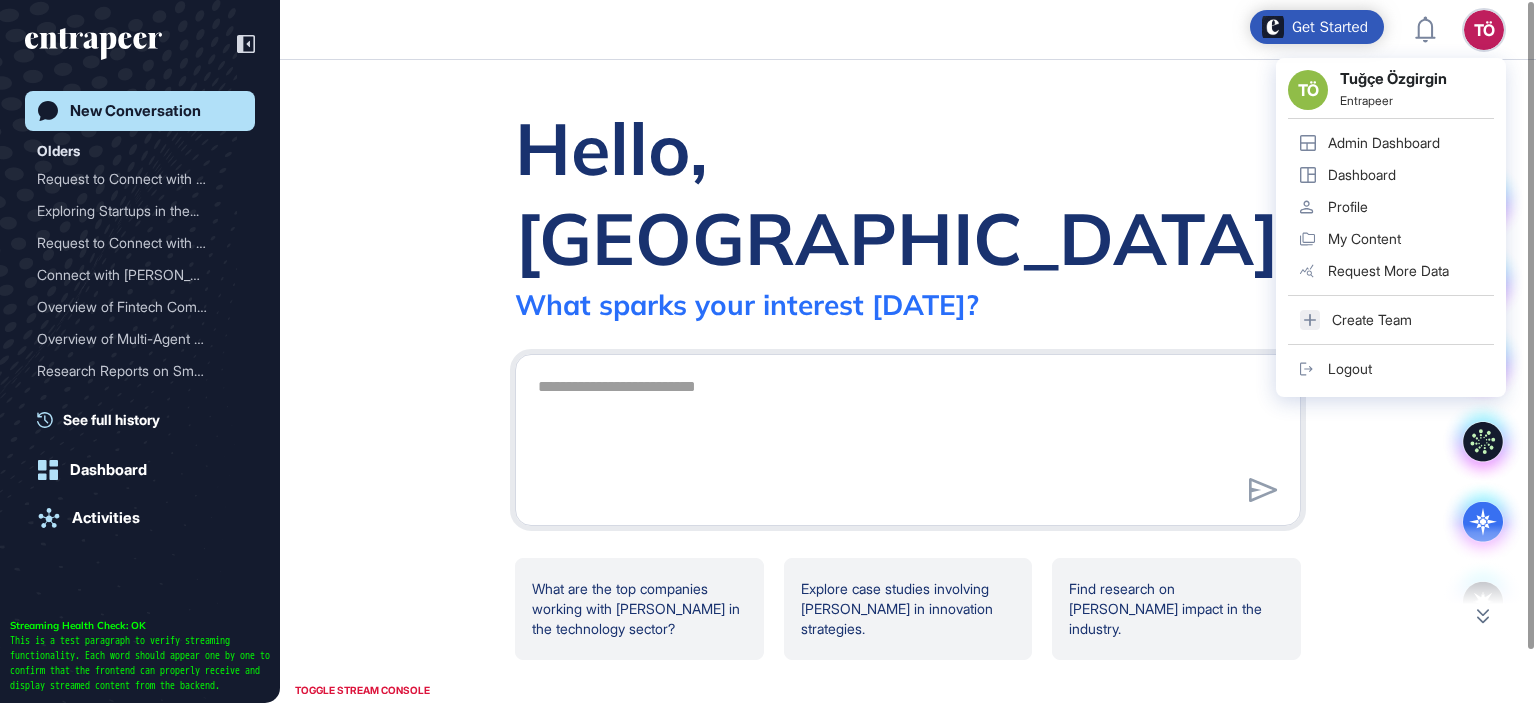 click on "Admin Dashboard" 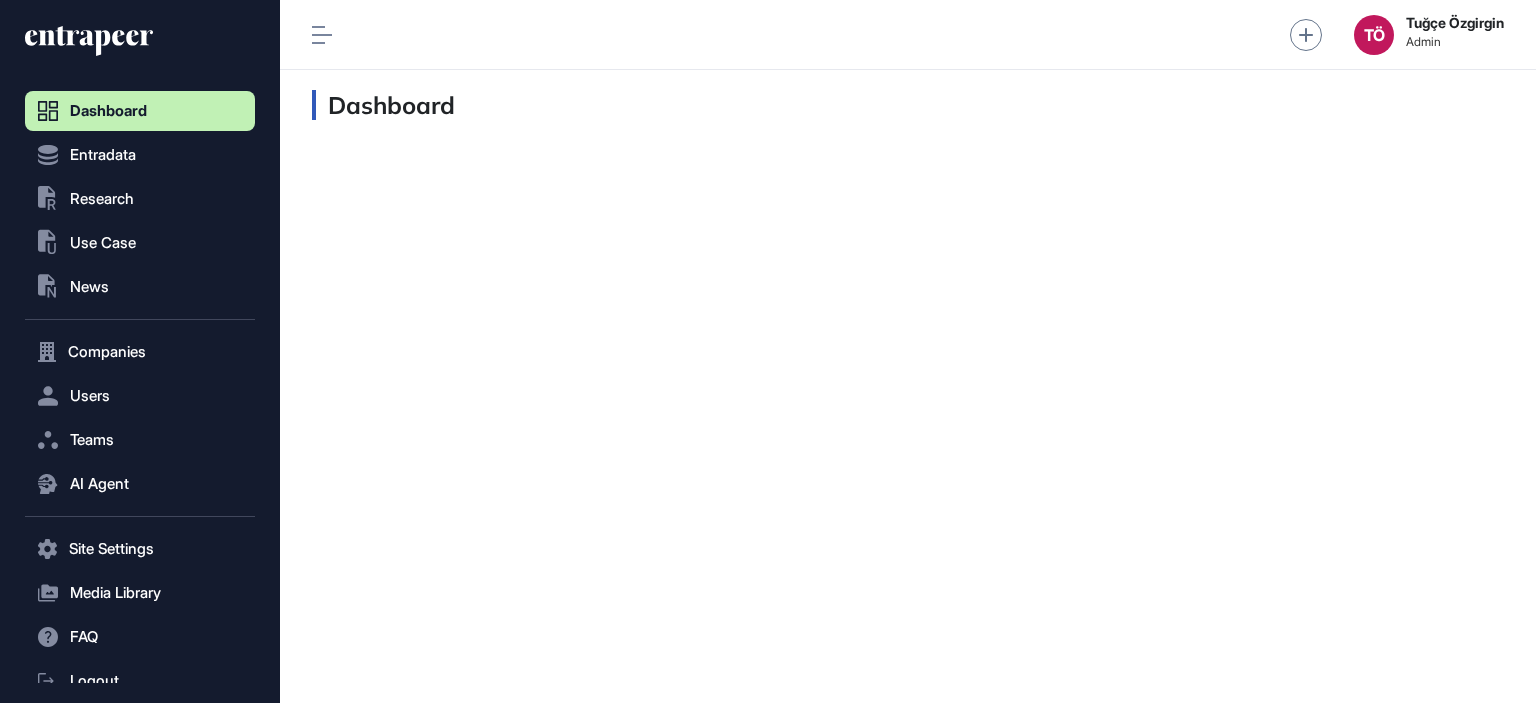 scroll, scrollTop: 663, scrollLeft: 229, axis: both 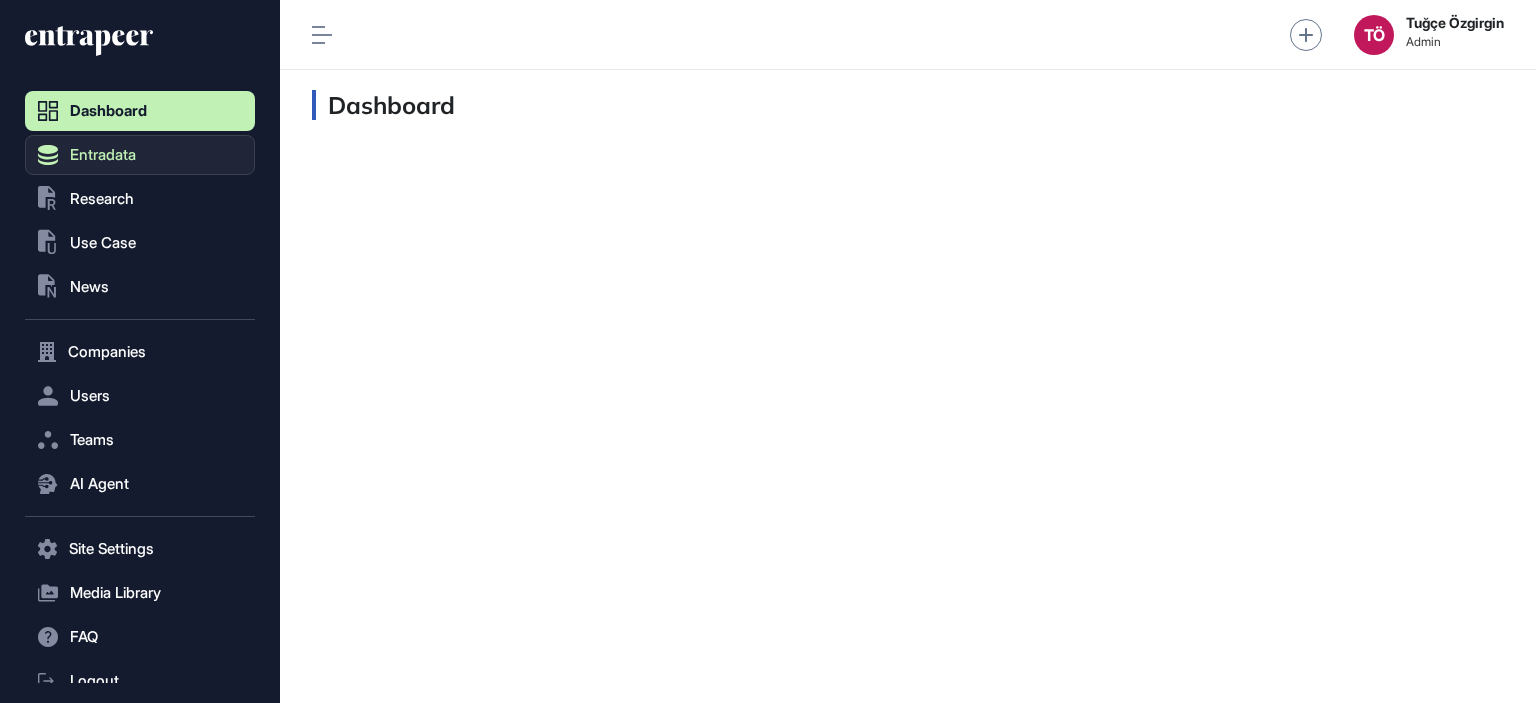 click on "Entradata" at bounding box center (103, 155) 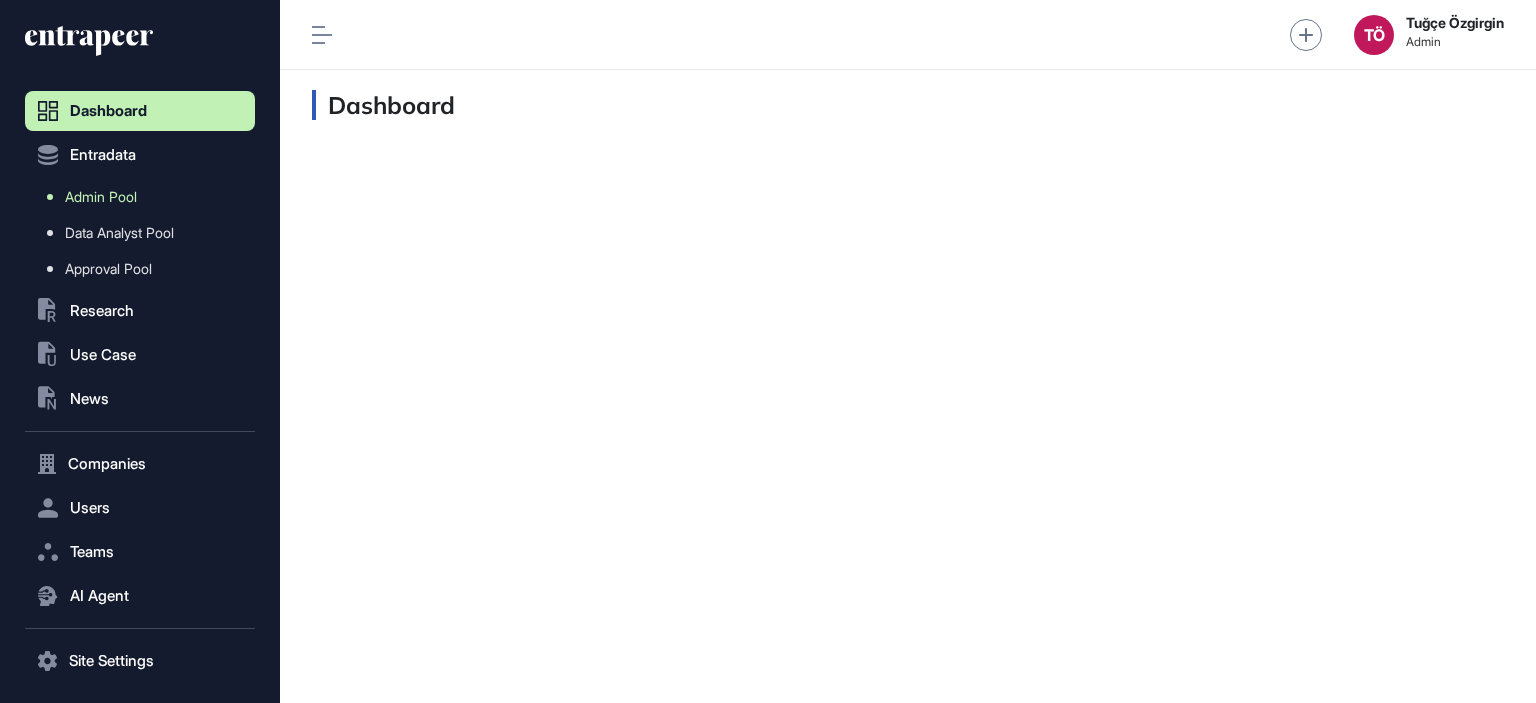 click on "Admin Pool" at bounding box center [101, 197] 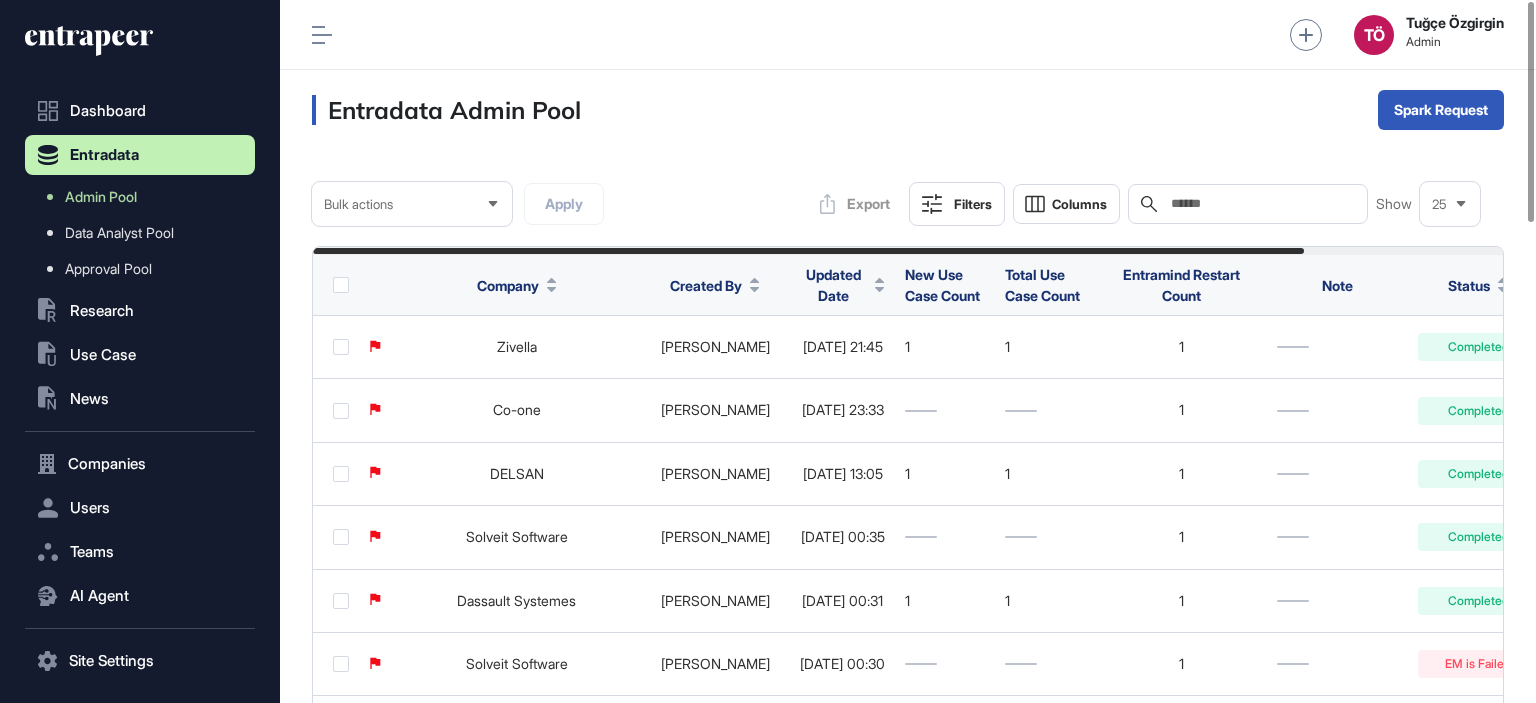 click at bounding box center [880, 285] 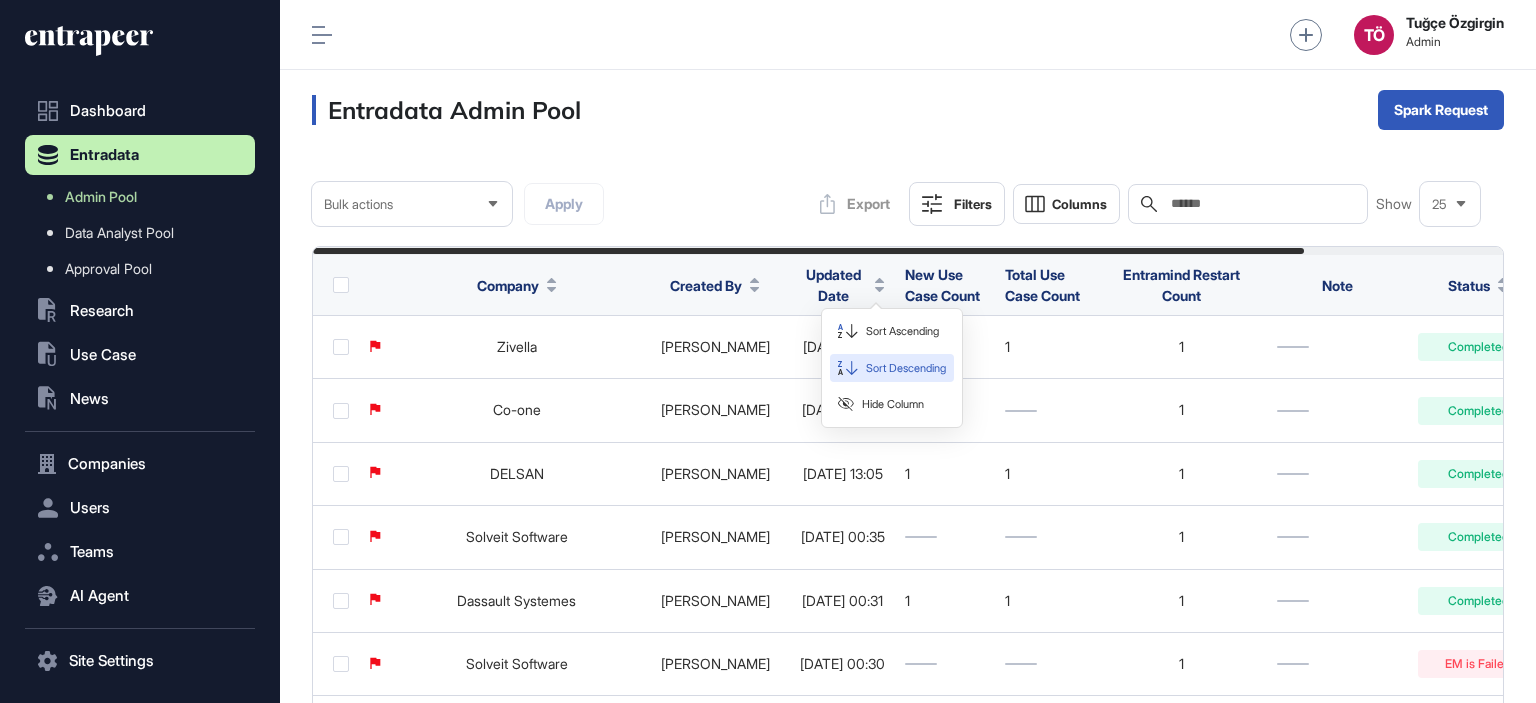 click on "Sort Descending" at bounding box center [906, 368] 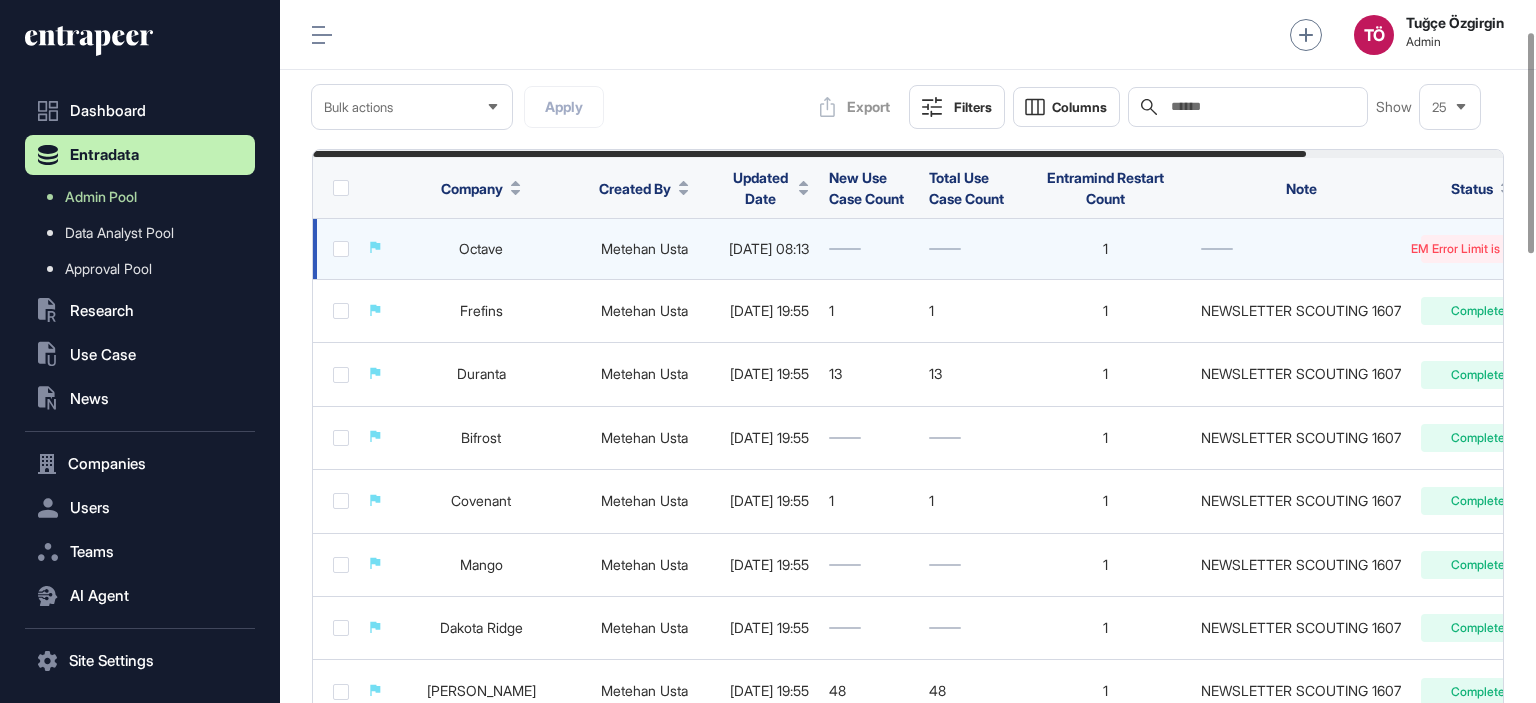 scroll, scrollTop: 100, scrollLeft: 0, axis: vertical 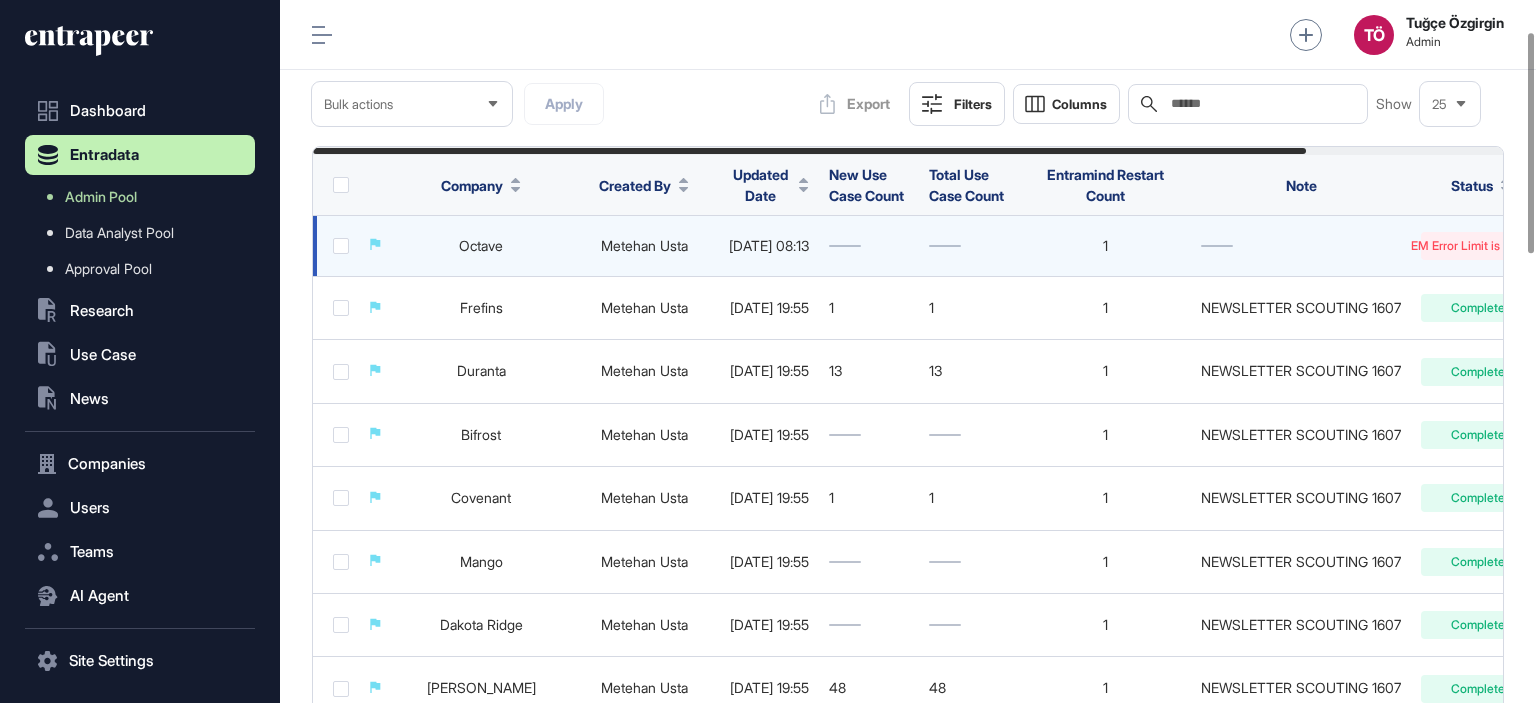 drag, startPoint x: 1183, startPoint y: 238, endPoint x: 1470, endPoint y: 240, distance: 287.00696 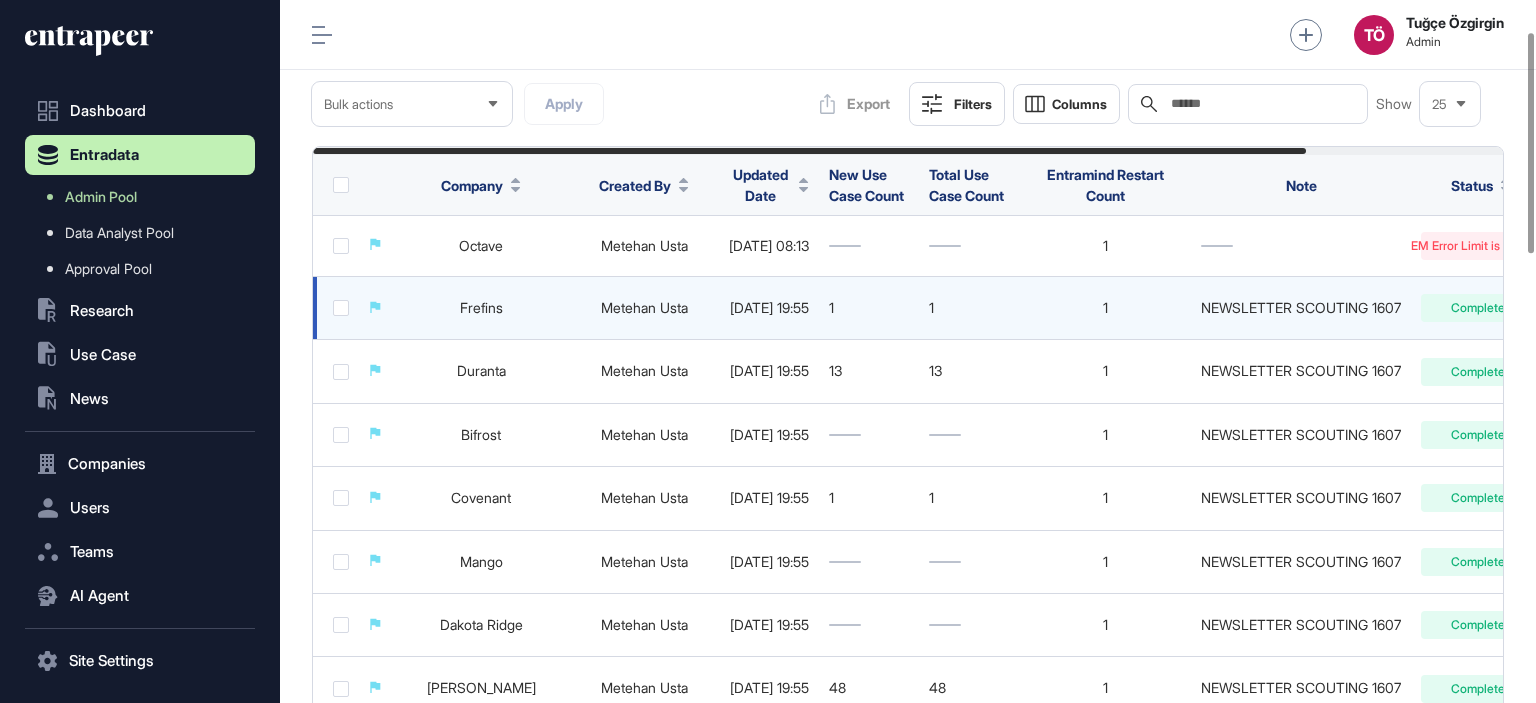 scroll, scrollTop: 0, scrollLeft: 16, axis: horizontal 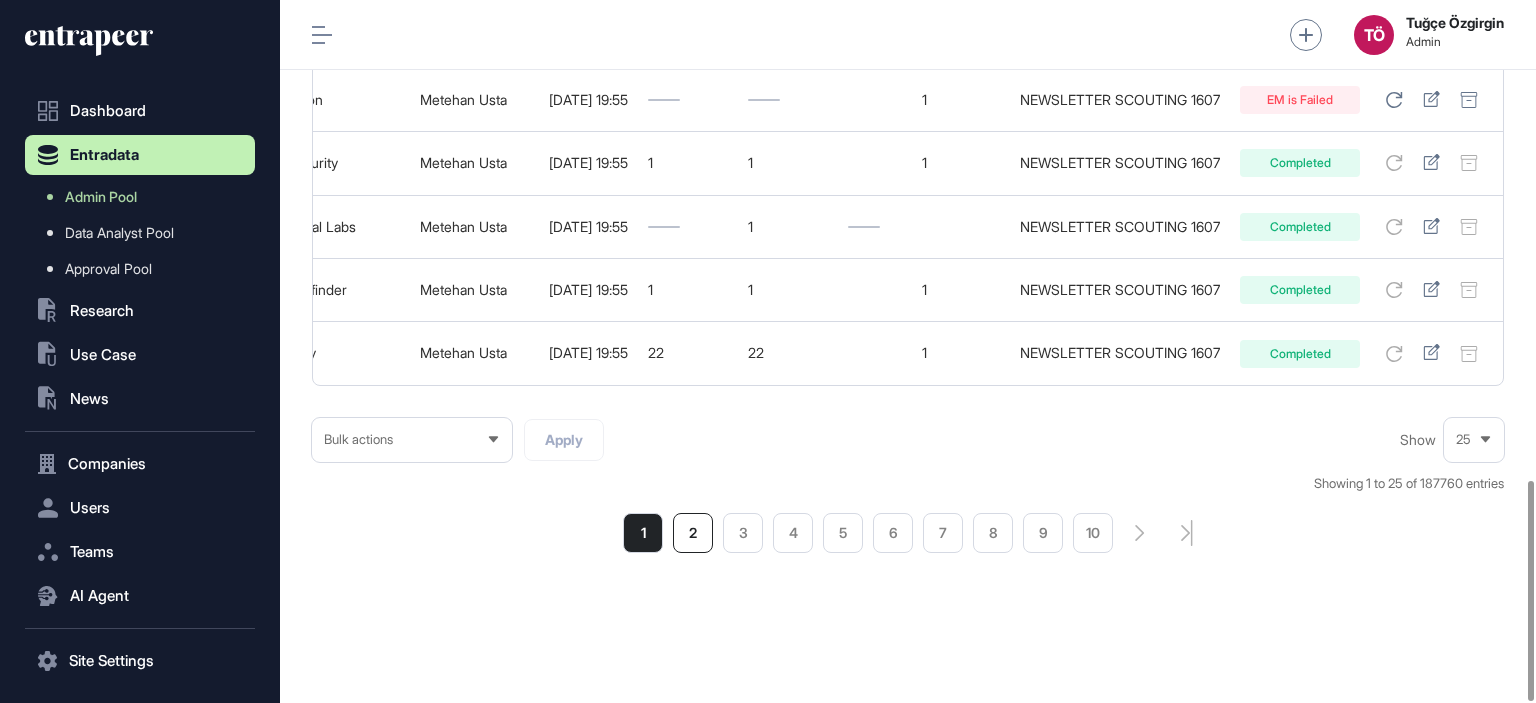 click on "2" at bounding box center [693, 533] 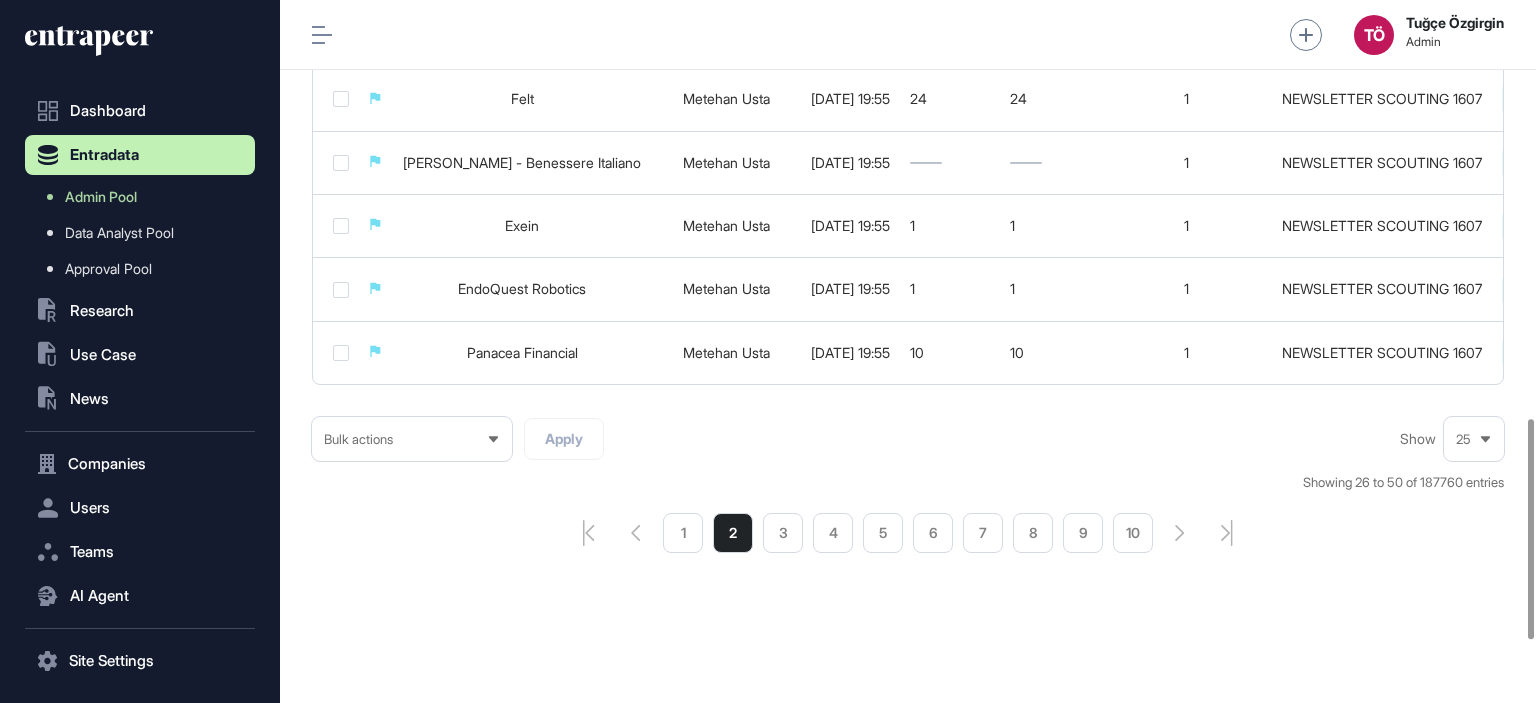 scroll, scrollTop: 1530, scrollLeft: 0, axis: vertical 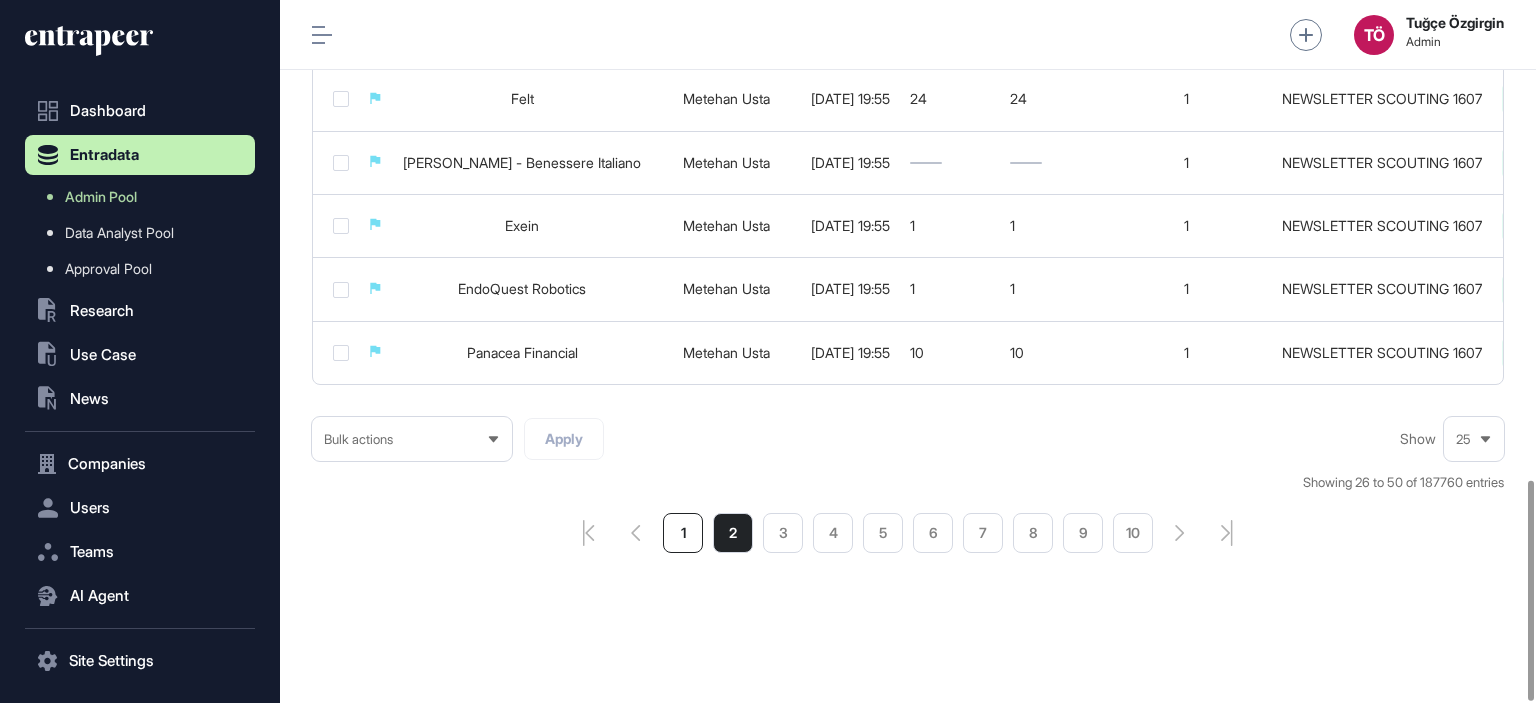 click on "1" at bounding box center [683, 533] 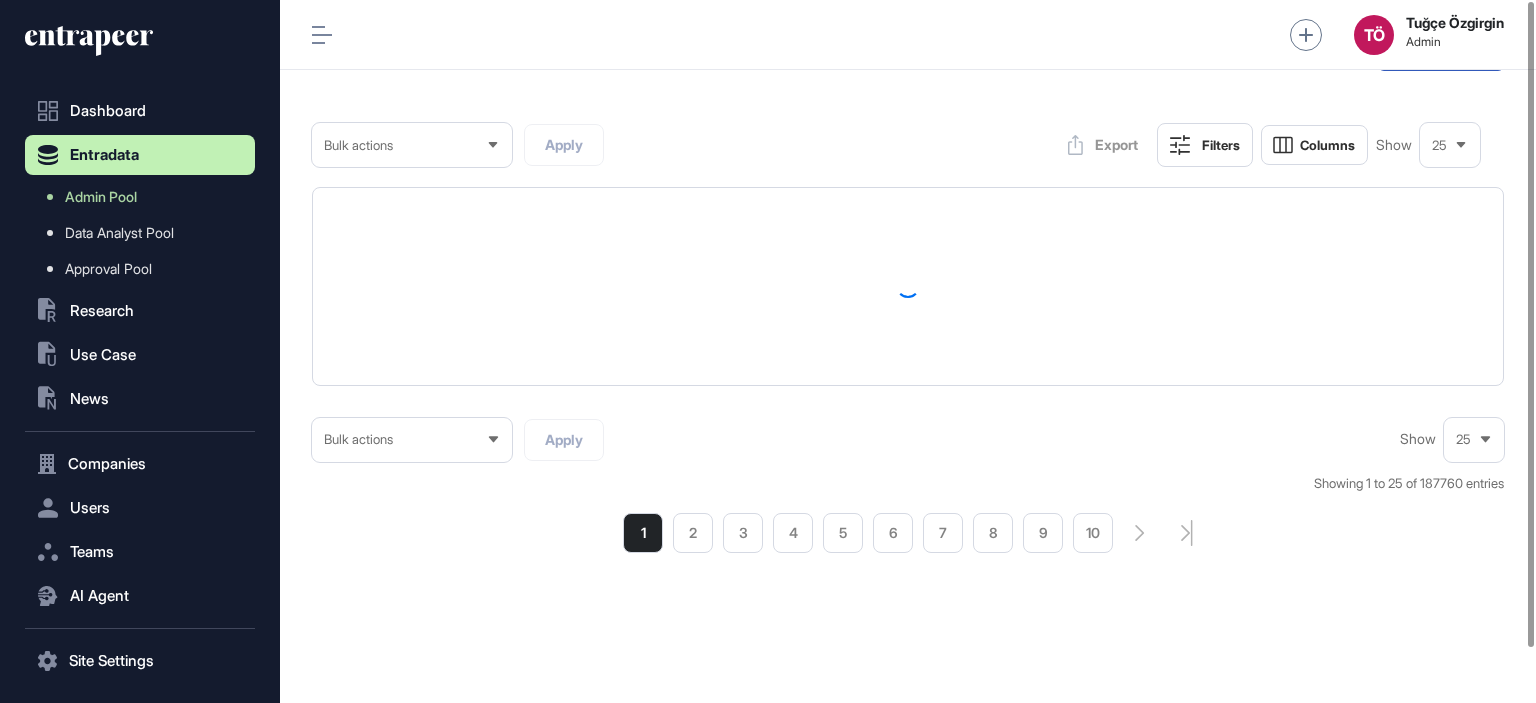 scroll, scrollTop: 0, scrollLeft: 0, axis: both 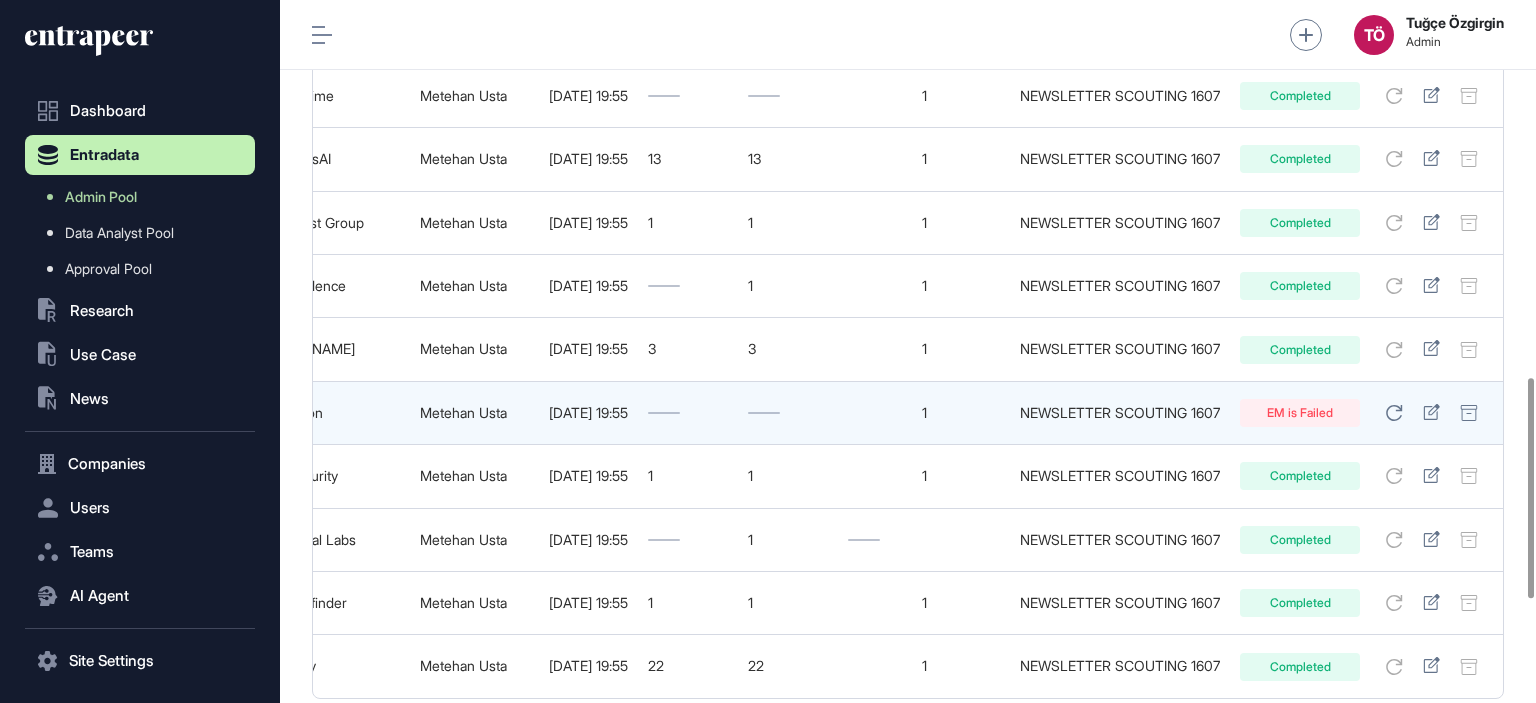 drag, startPoint x: 1419, startPoint y: 419, endPoint x: 332, endPoint y: 422, distance: 1087.0042 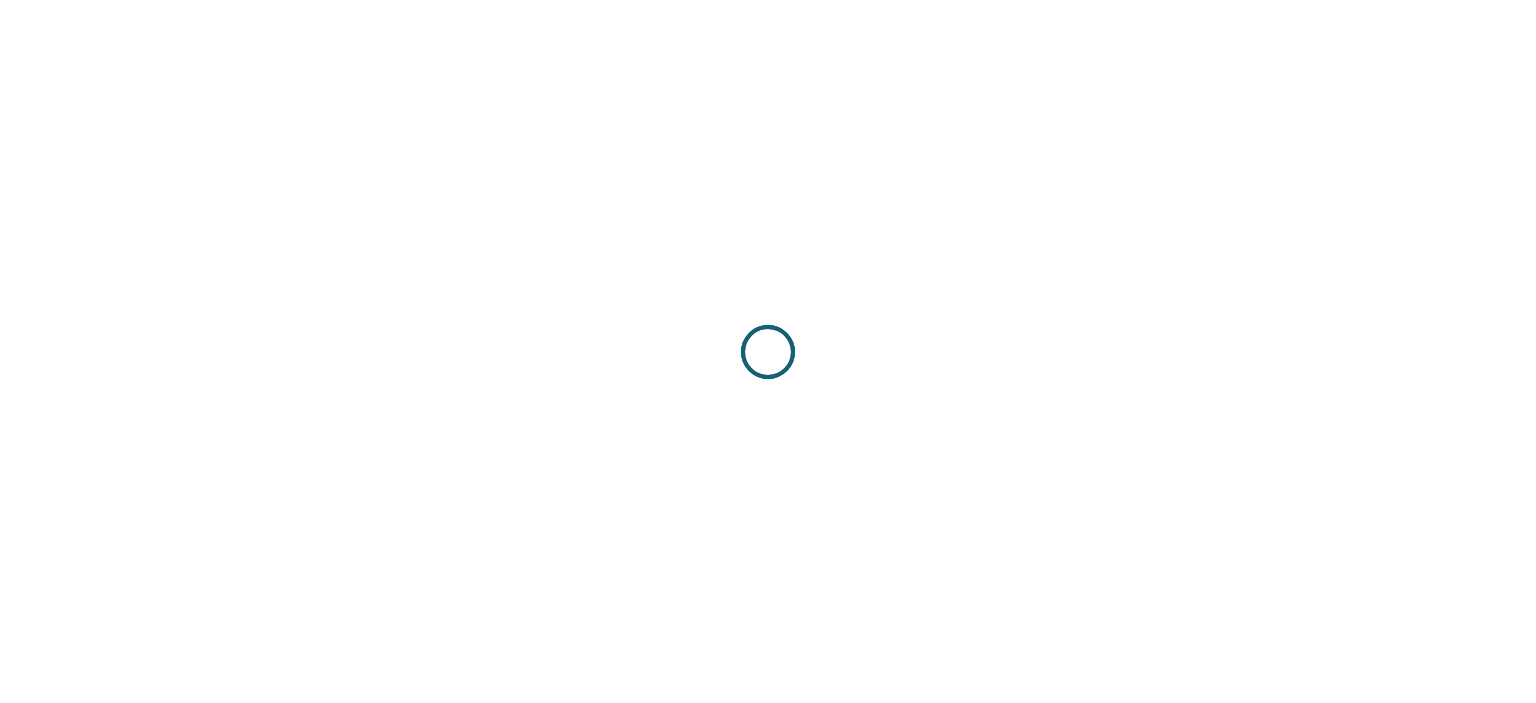 scroll, scrollTop: 0, scrollLeft: 0, axis: both 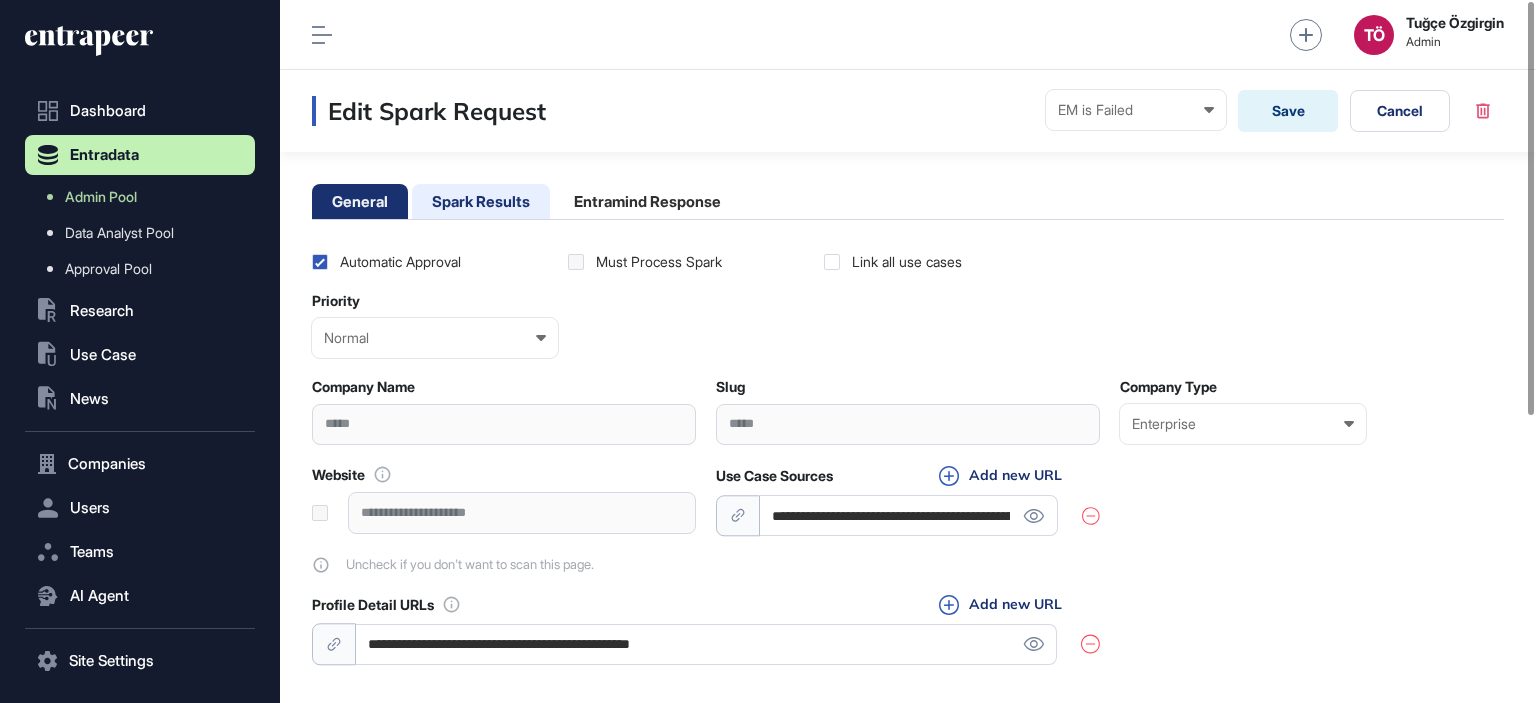 click on "Spark Results" 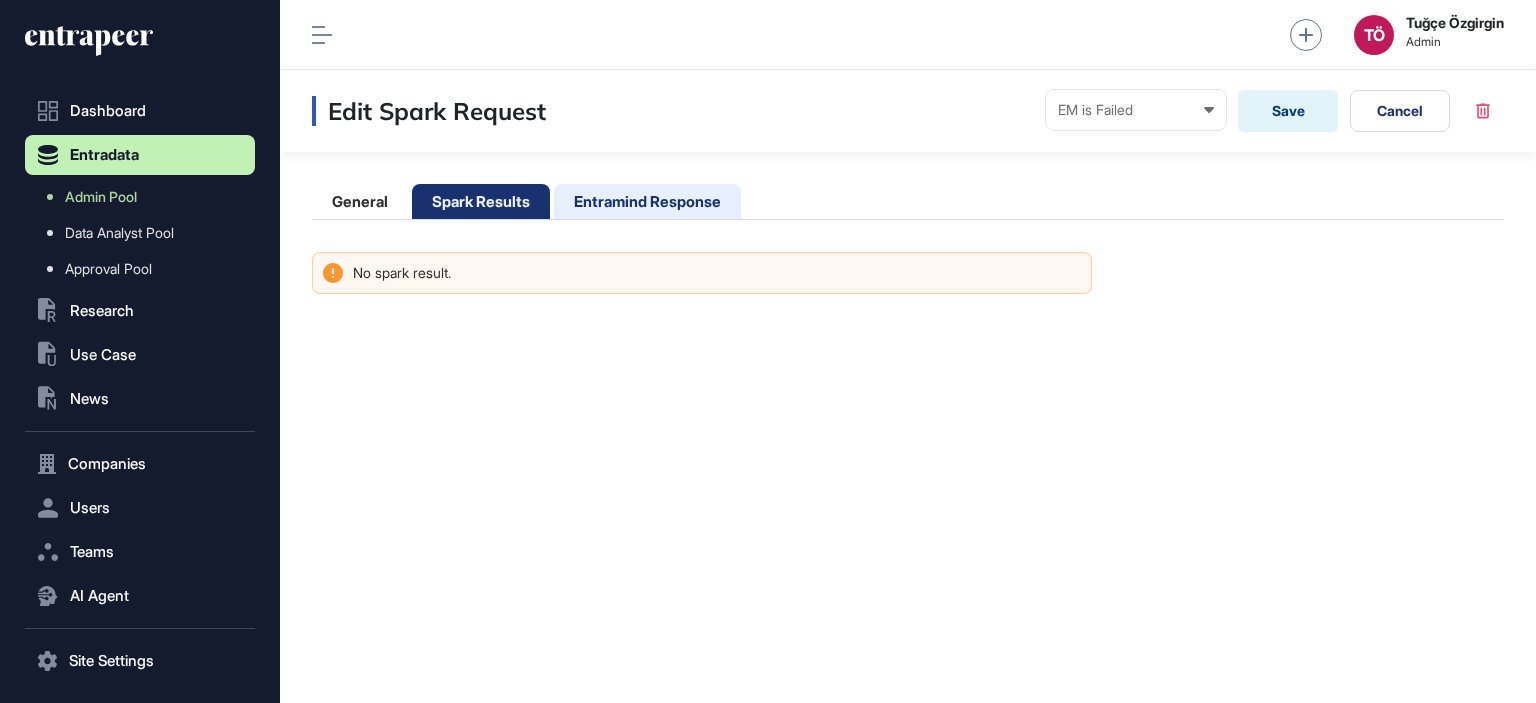 click on "Entramind Response" 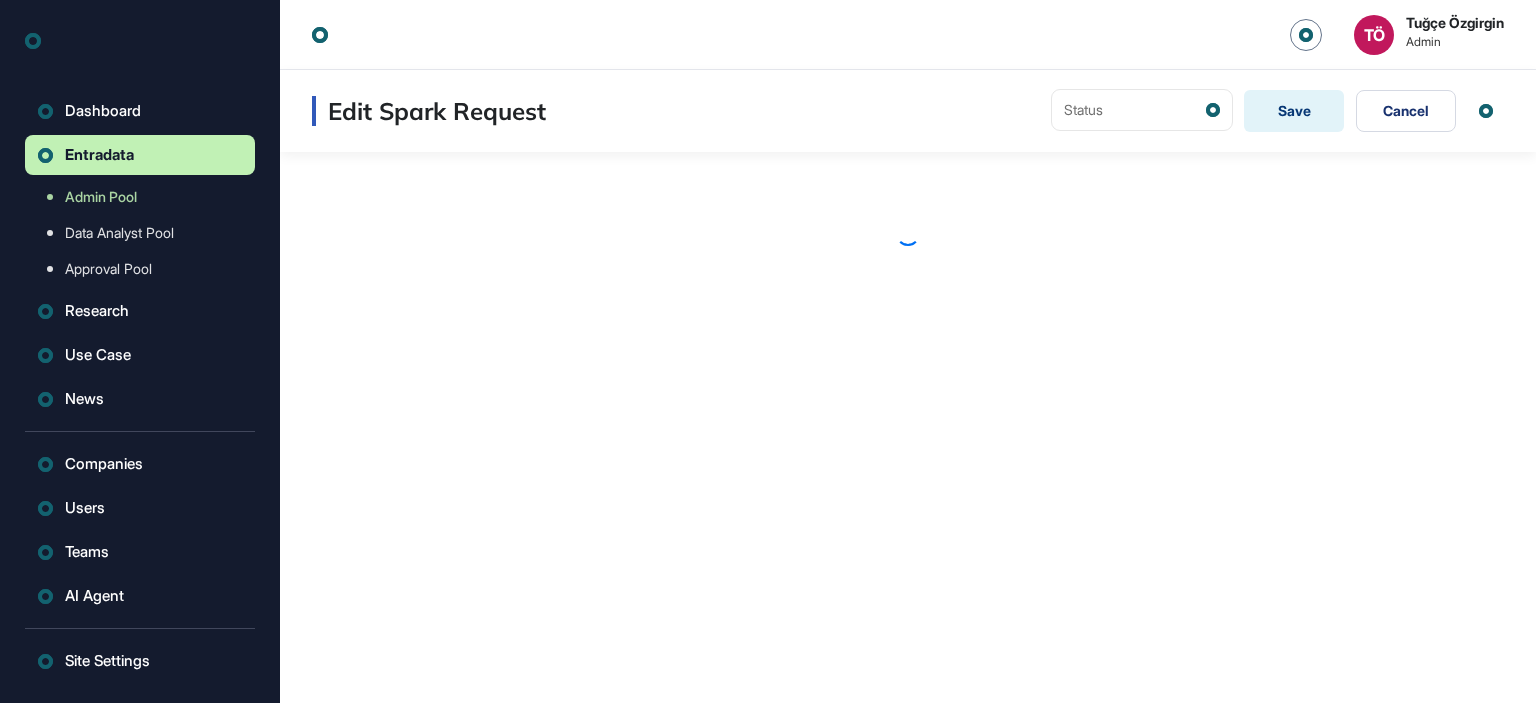 scroll, scrollTop: 0, scrollLeft: 0, axis: both 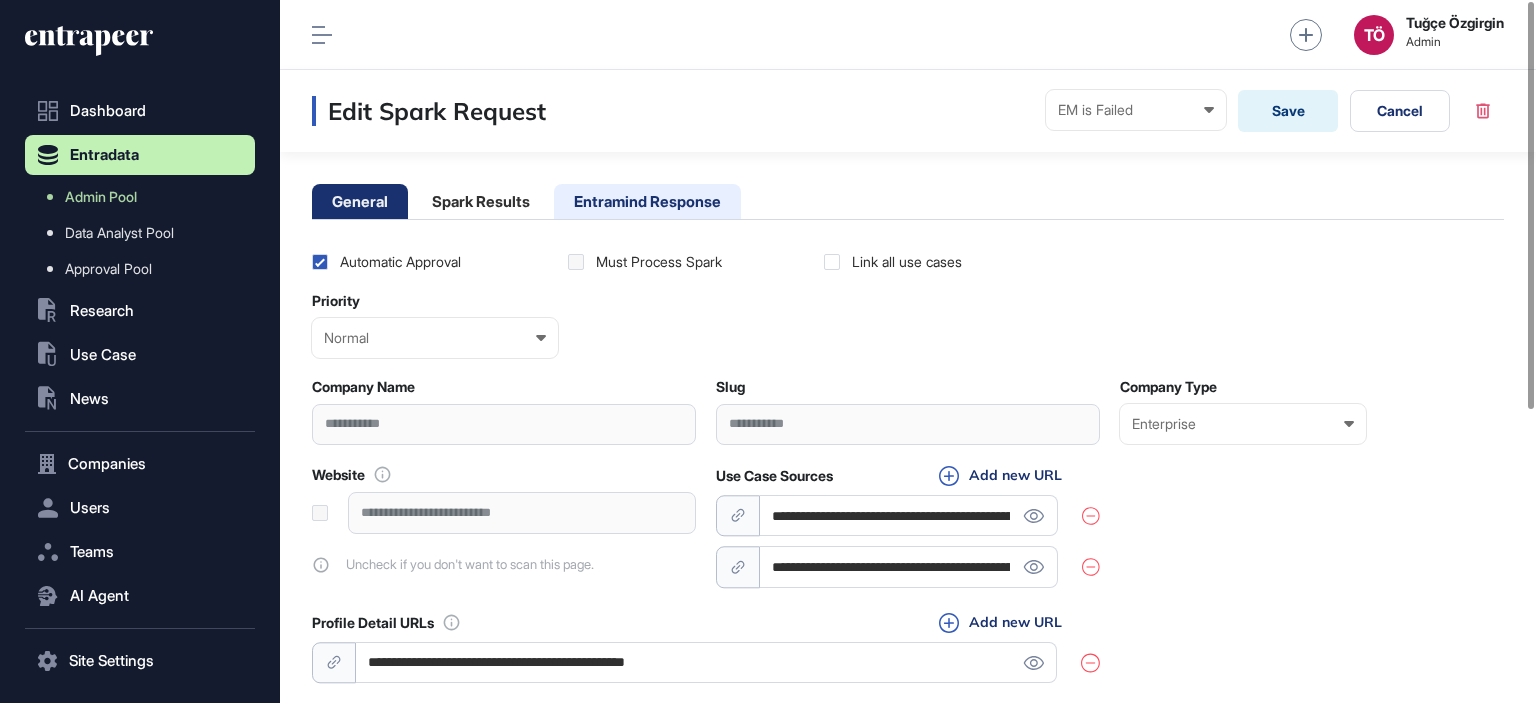 click on "Entramind Response" 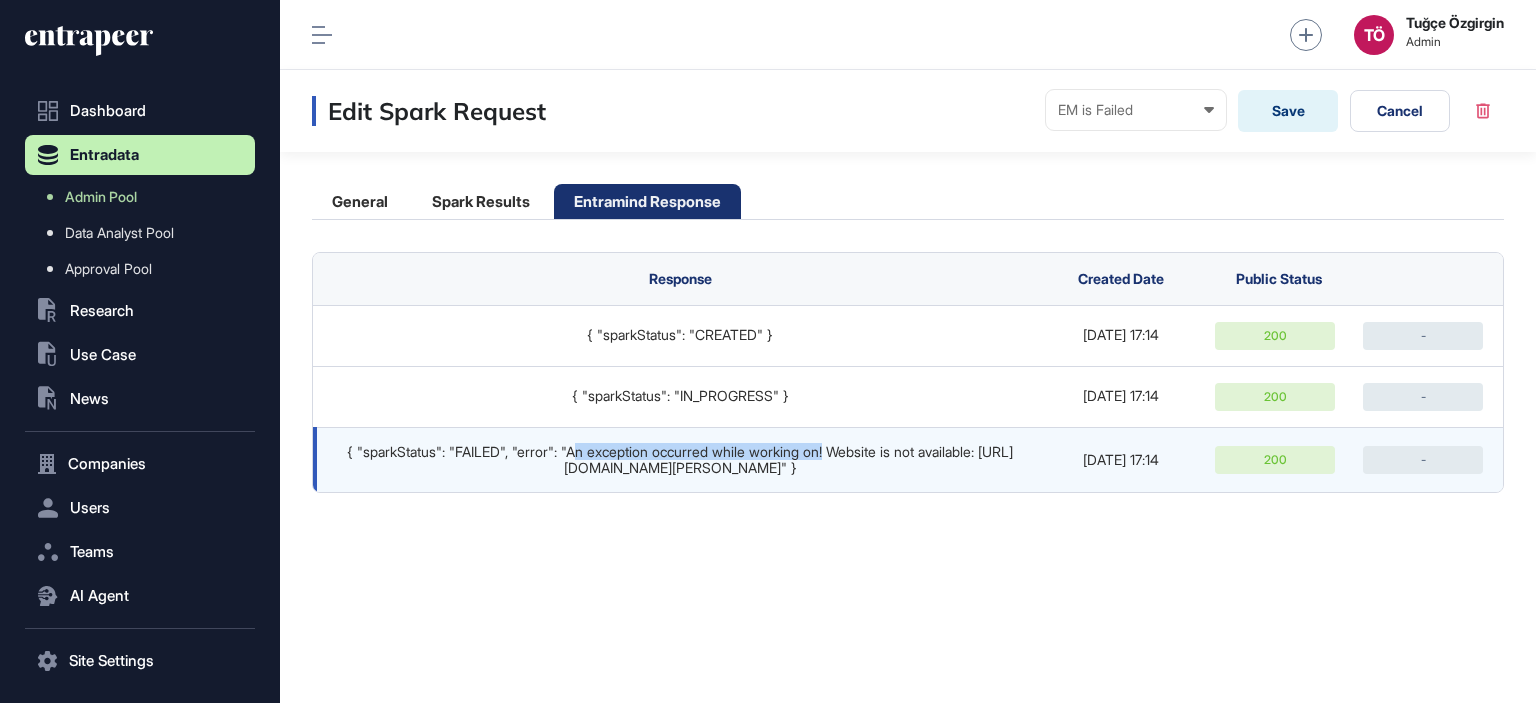 drag, startPoint x: 587, startPoint y: 452, endPoint x: 849, endPoint y: 451, distance: 262.00192 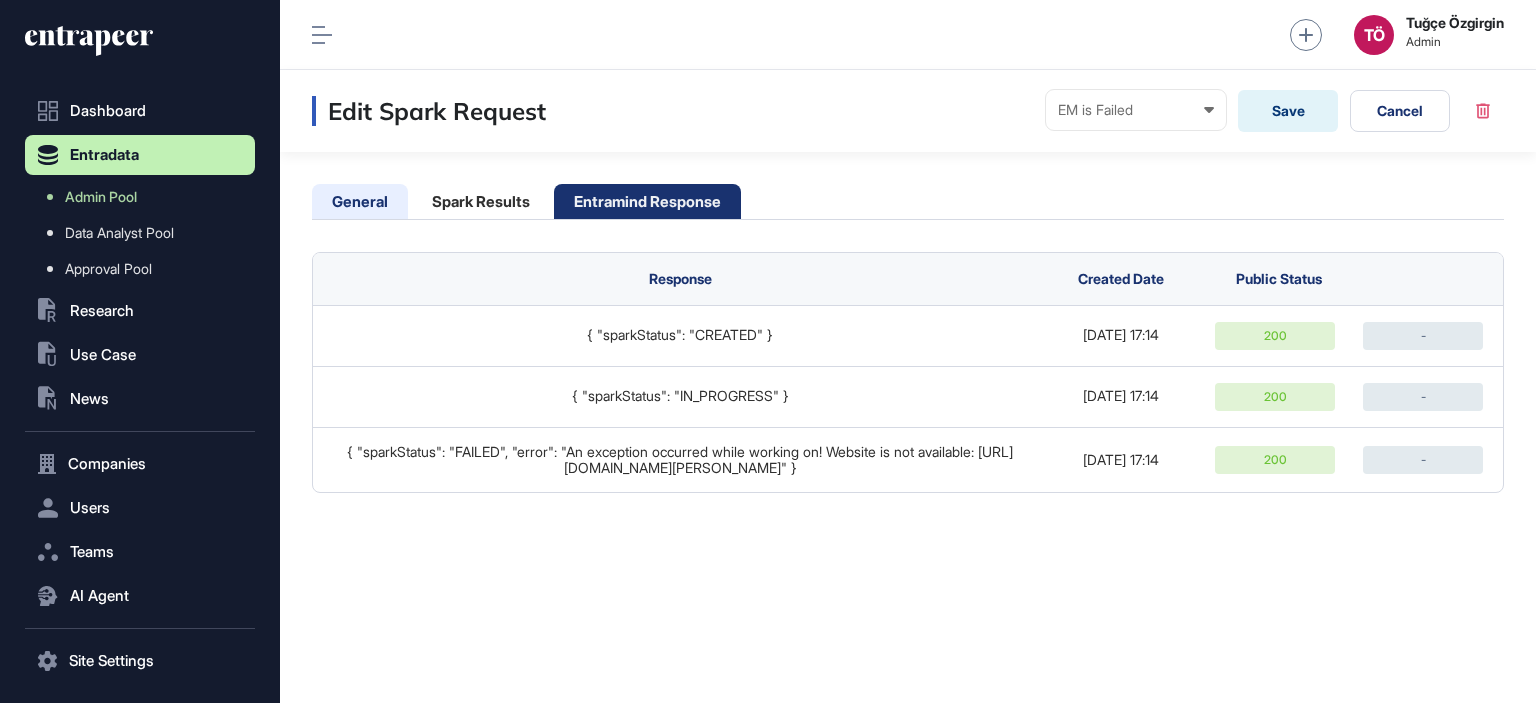 click on "General" 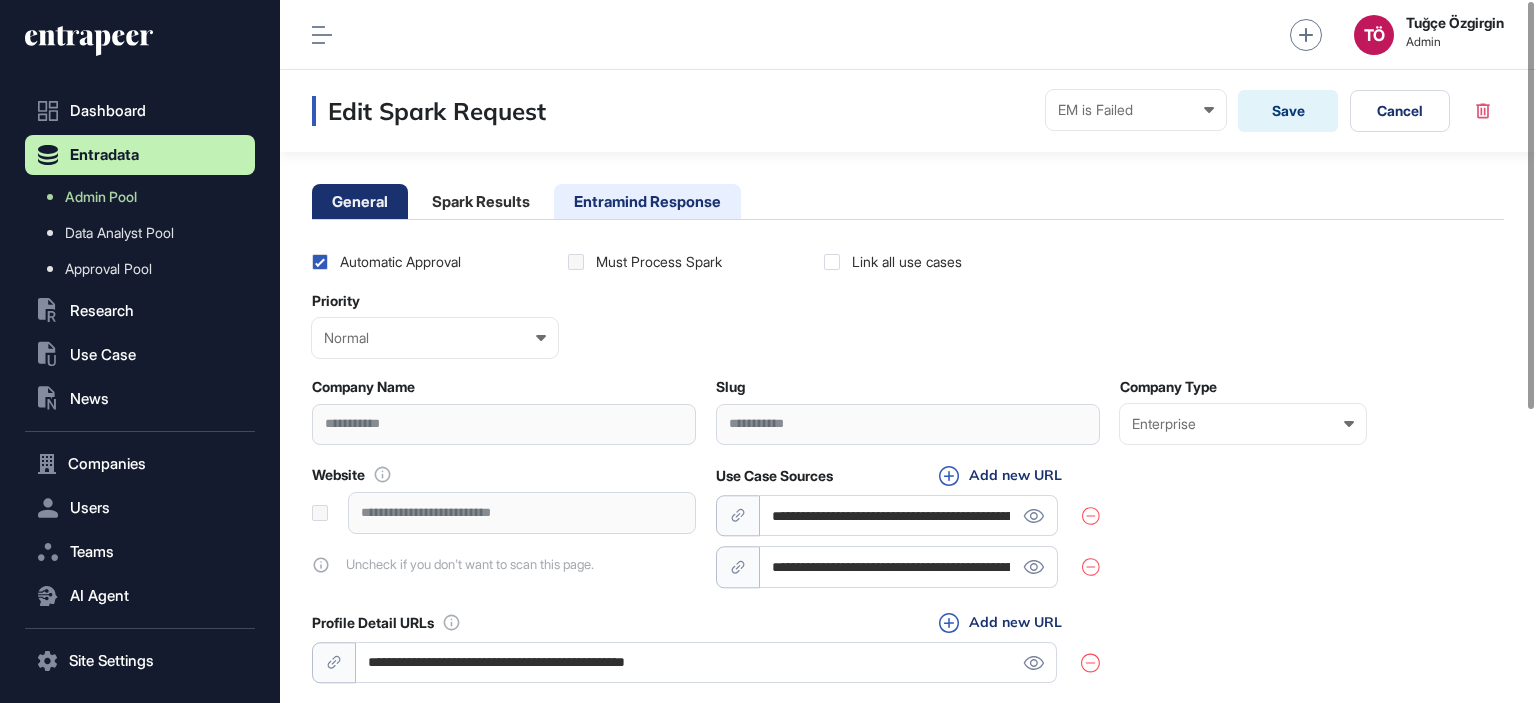 click on "Entramind Response" 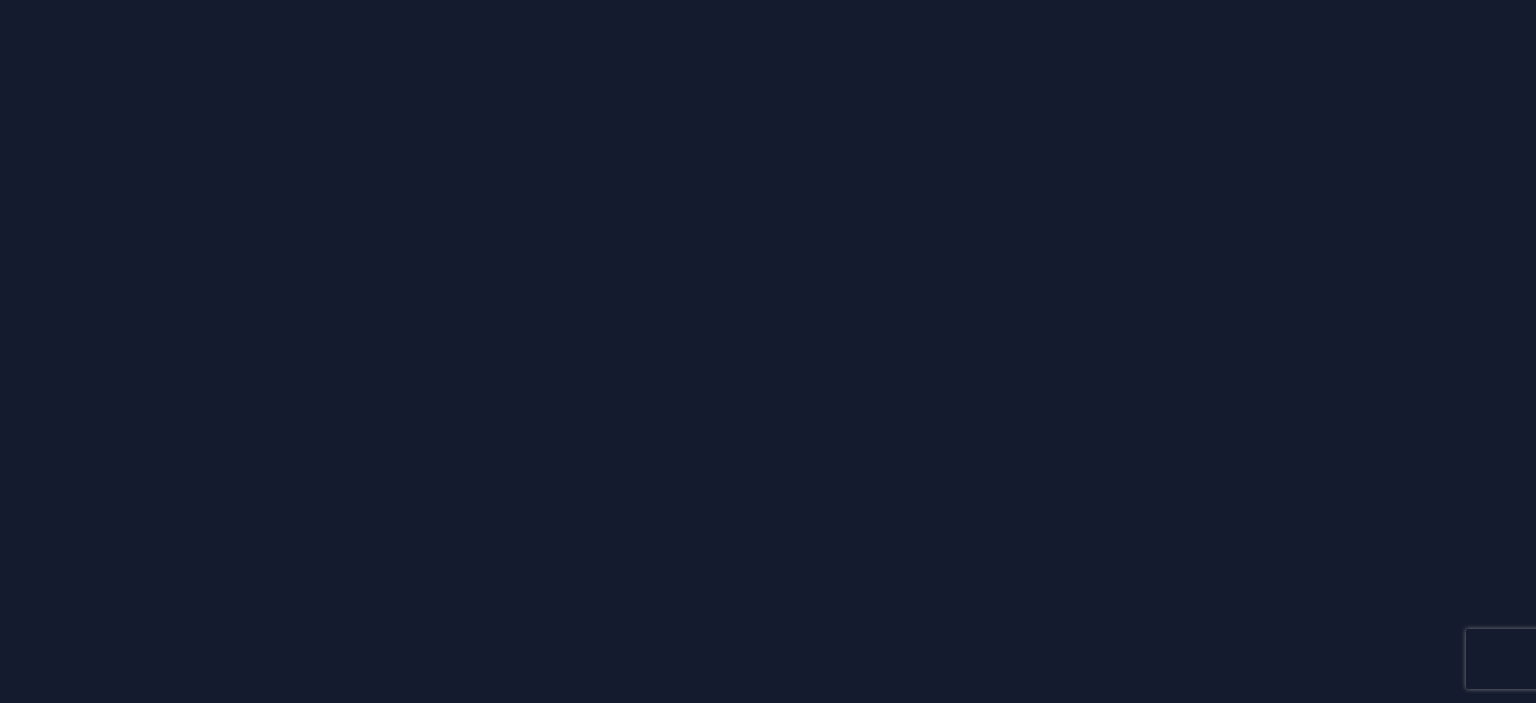 scroll, scrollTop: 0, scrollLeft: 0, axis: both 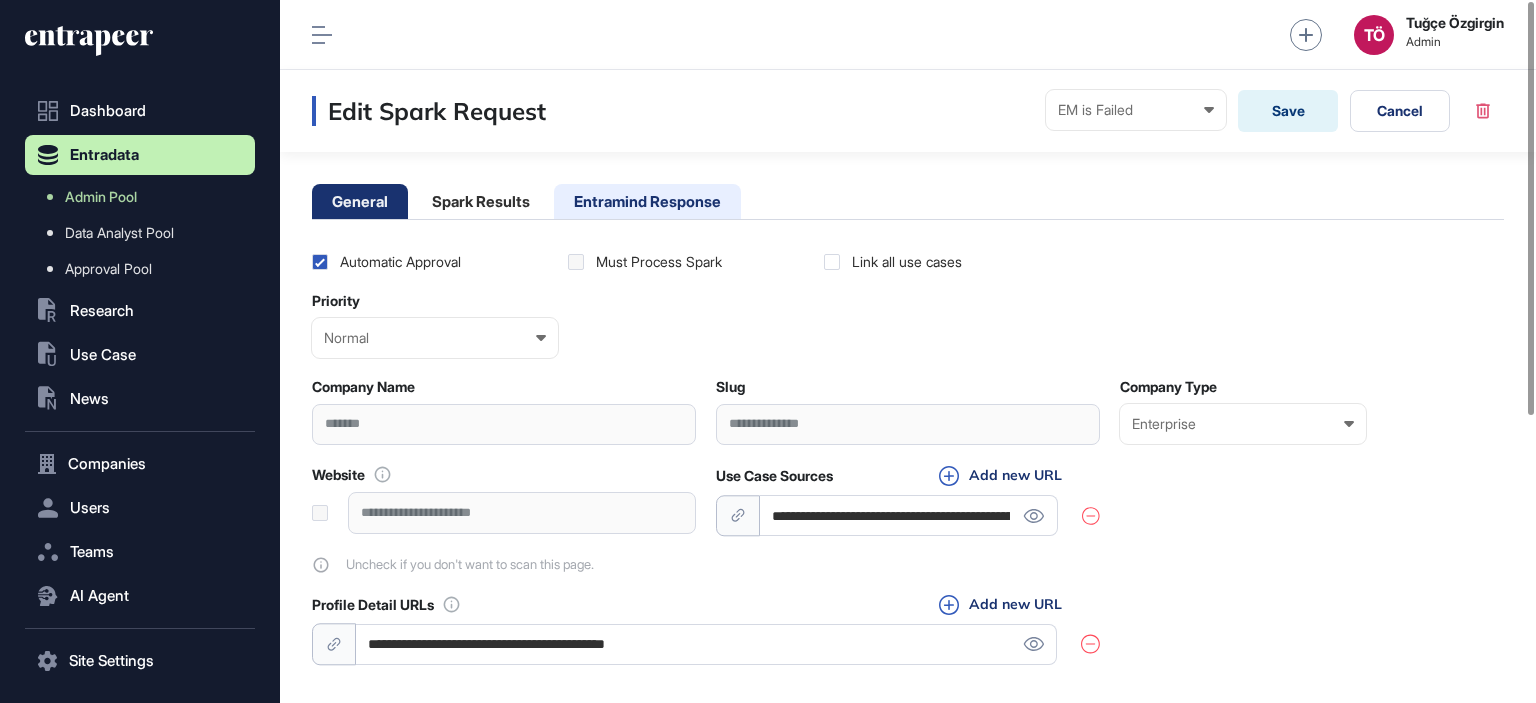 click on "Entramind Response" 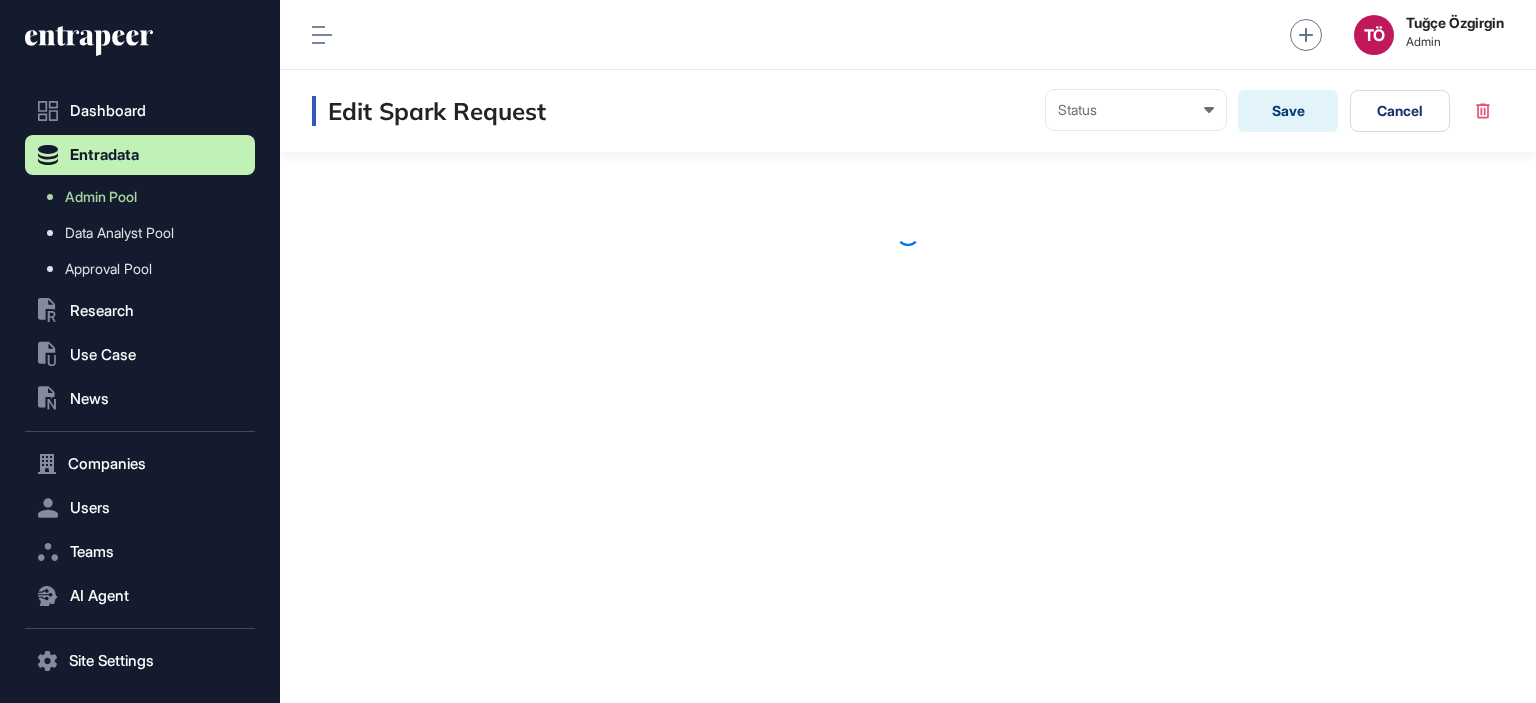 scroll, scrollTop: 0, scrollLeft: 0, axis: both 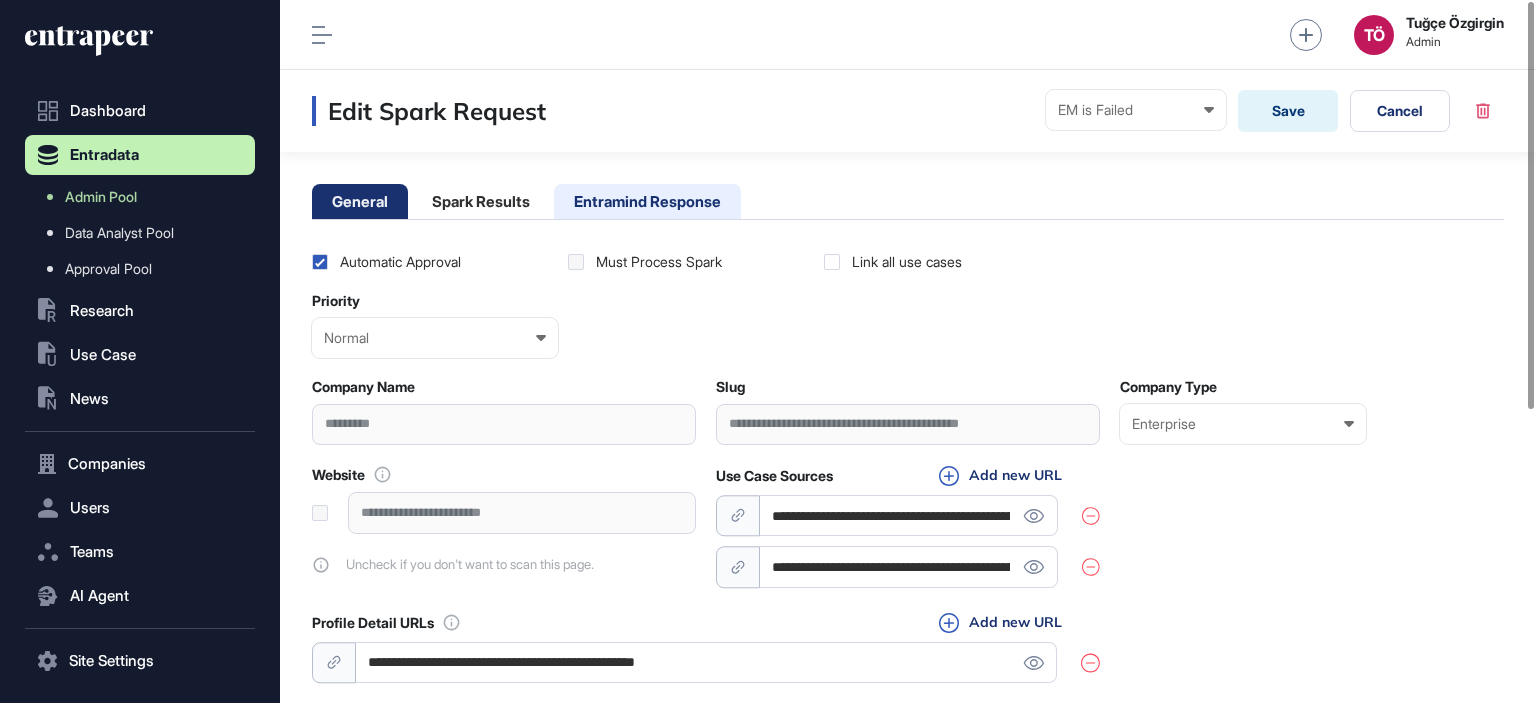 click on "Entramind Response" 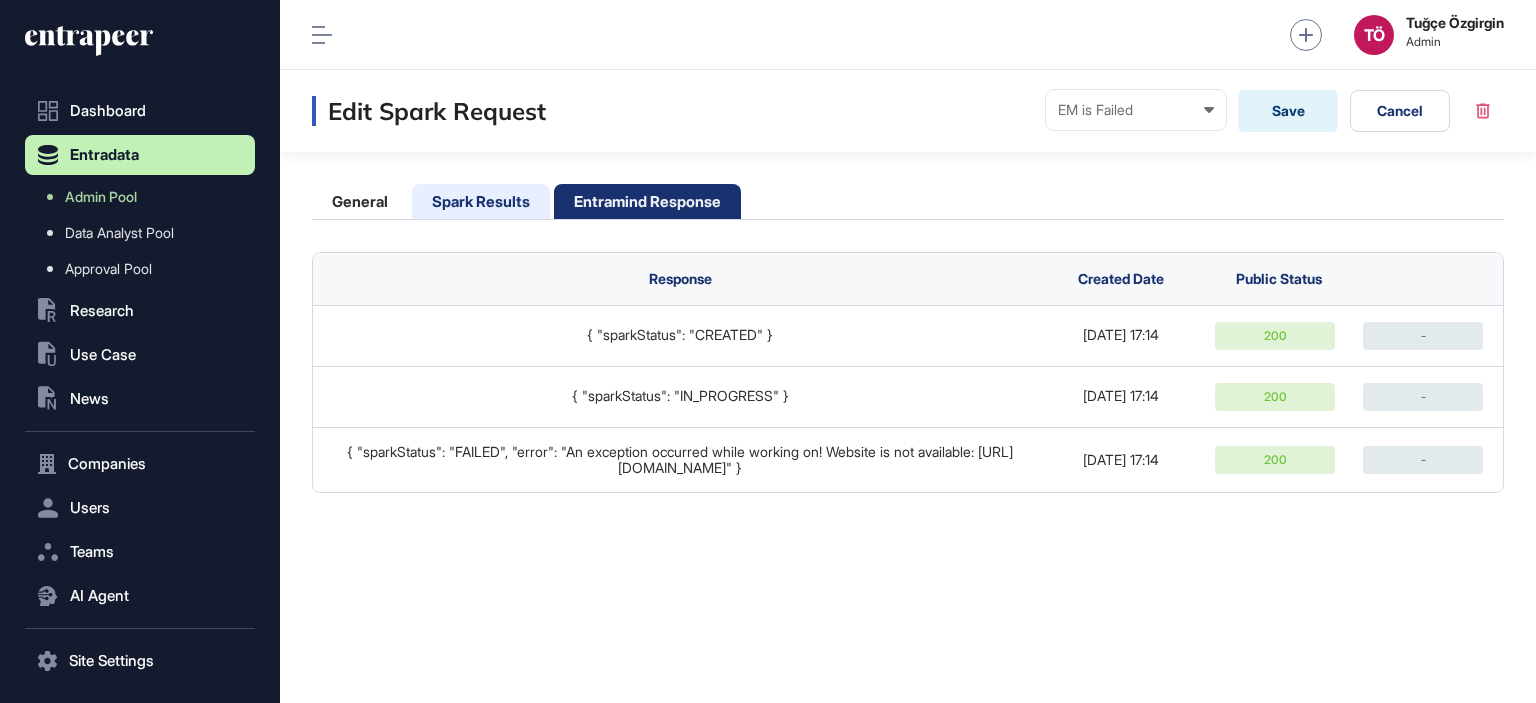 click on "Spark Results" 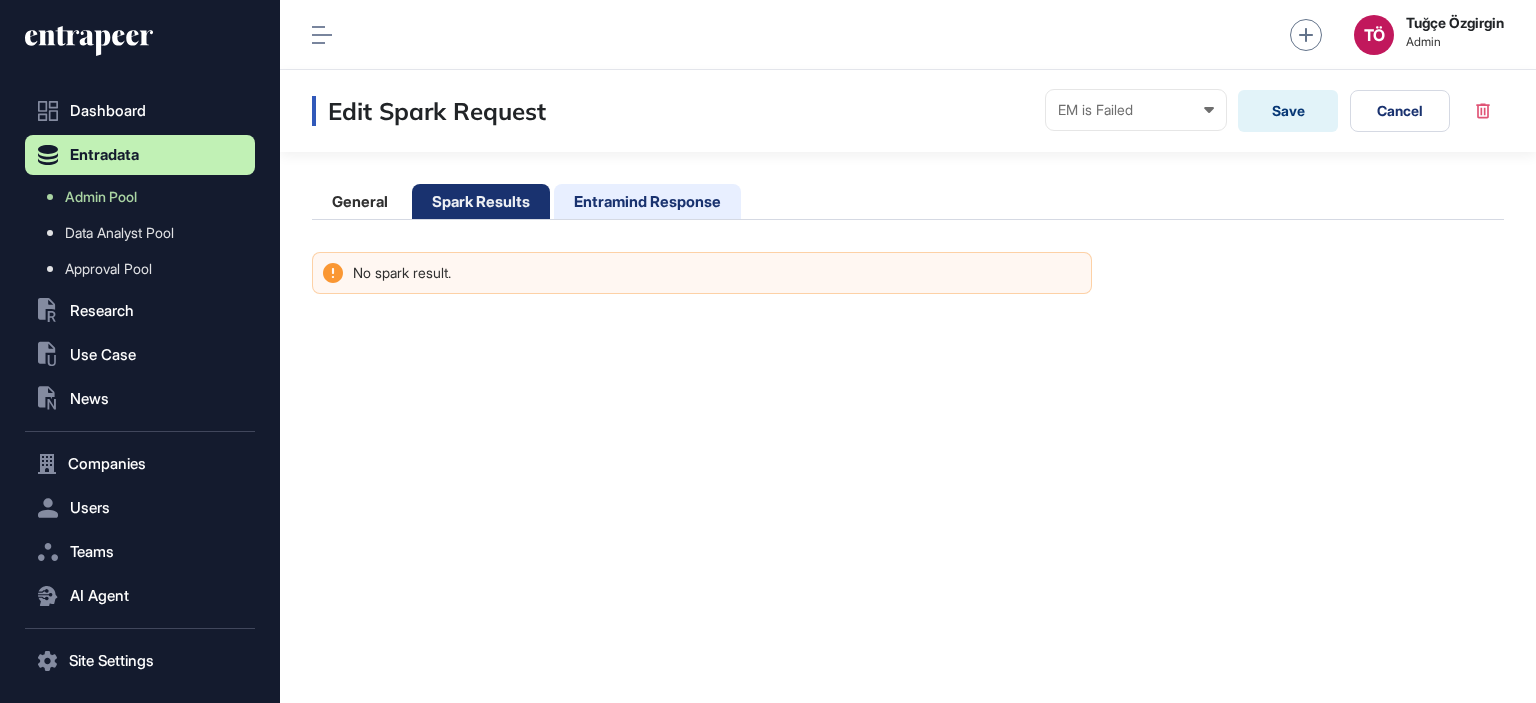 click on "Entramind Response" 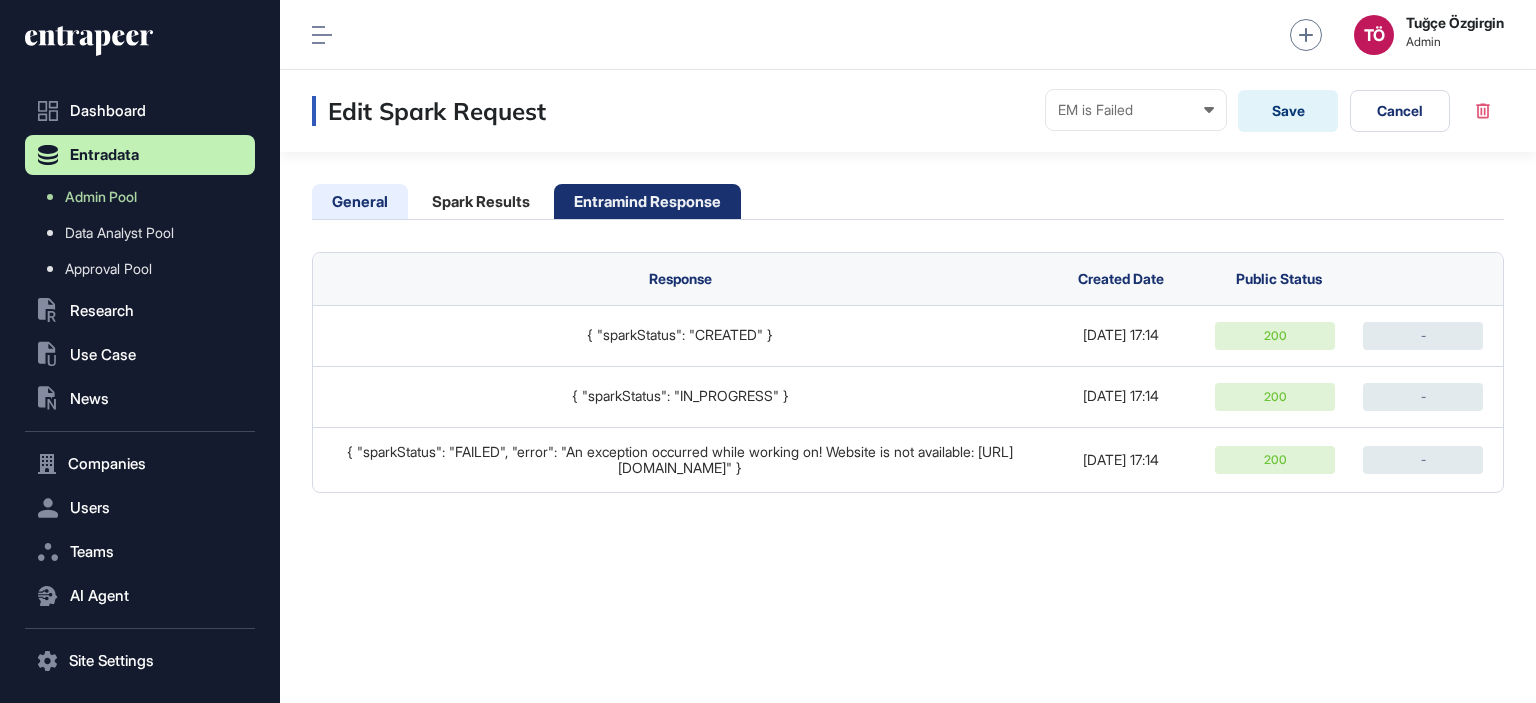 click on "General" 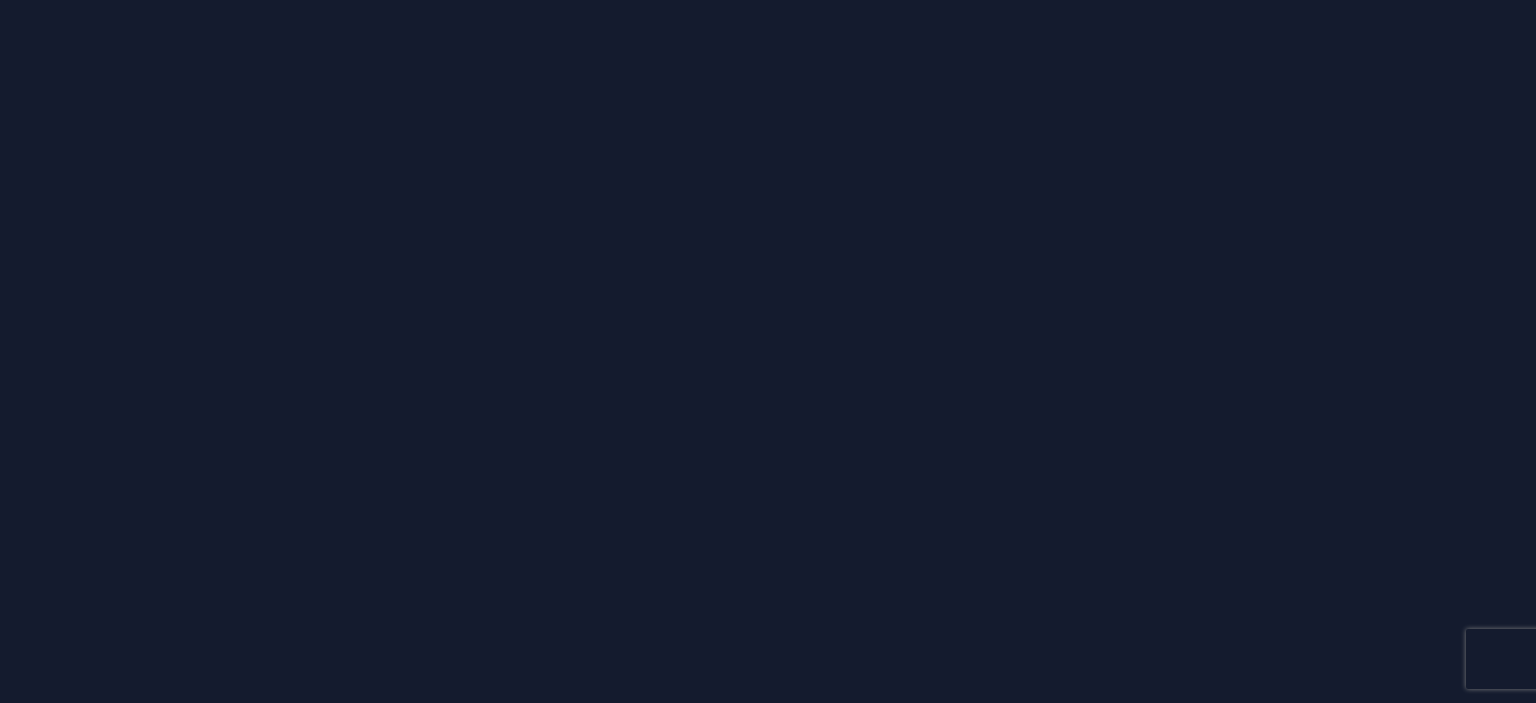 scroll, scrollTop: 0, scrollLeft: 0, axis: both 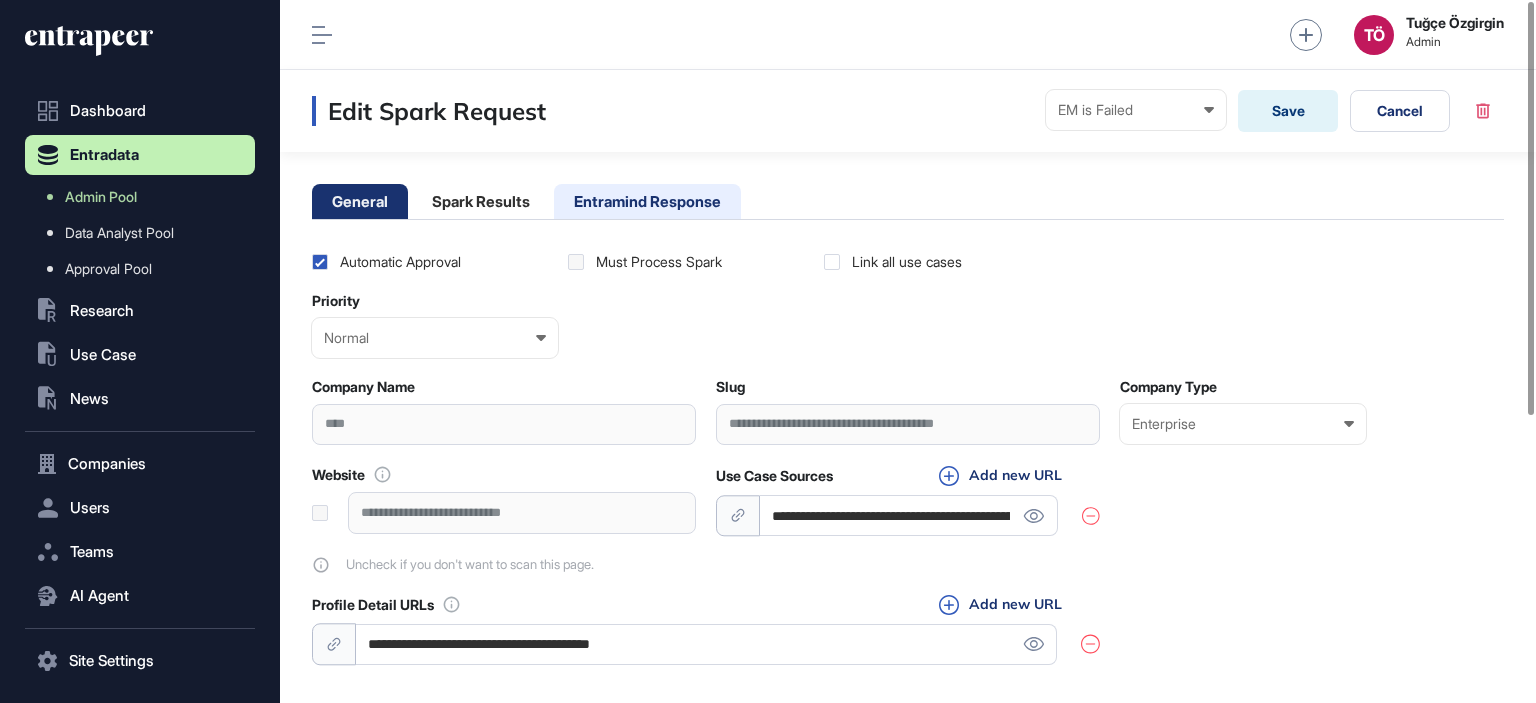 click on "Entramind Response" 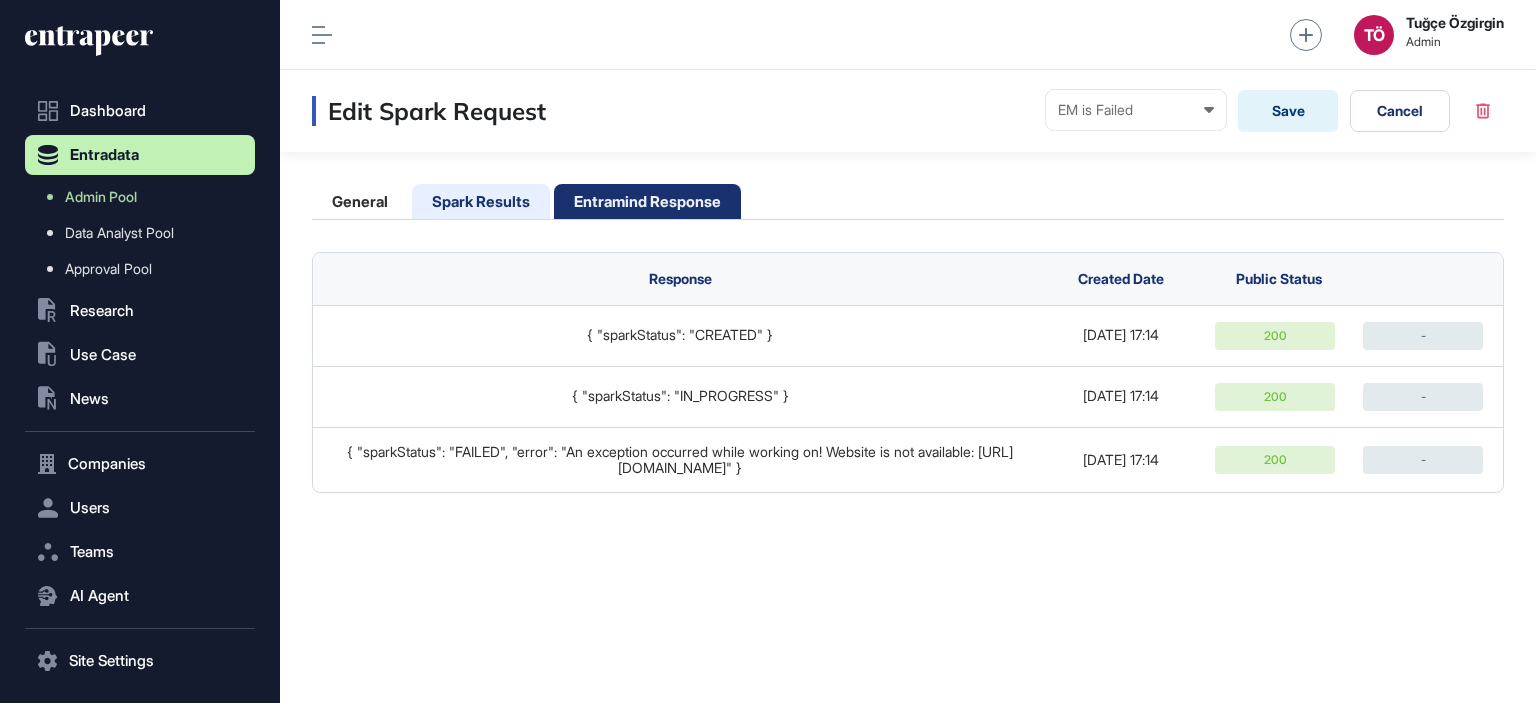 click on "Spark Results" 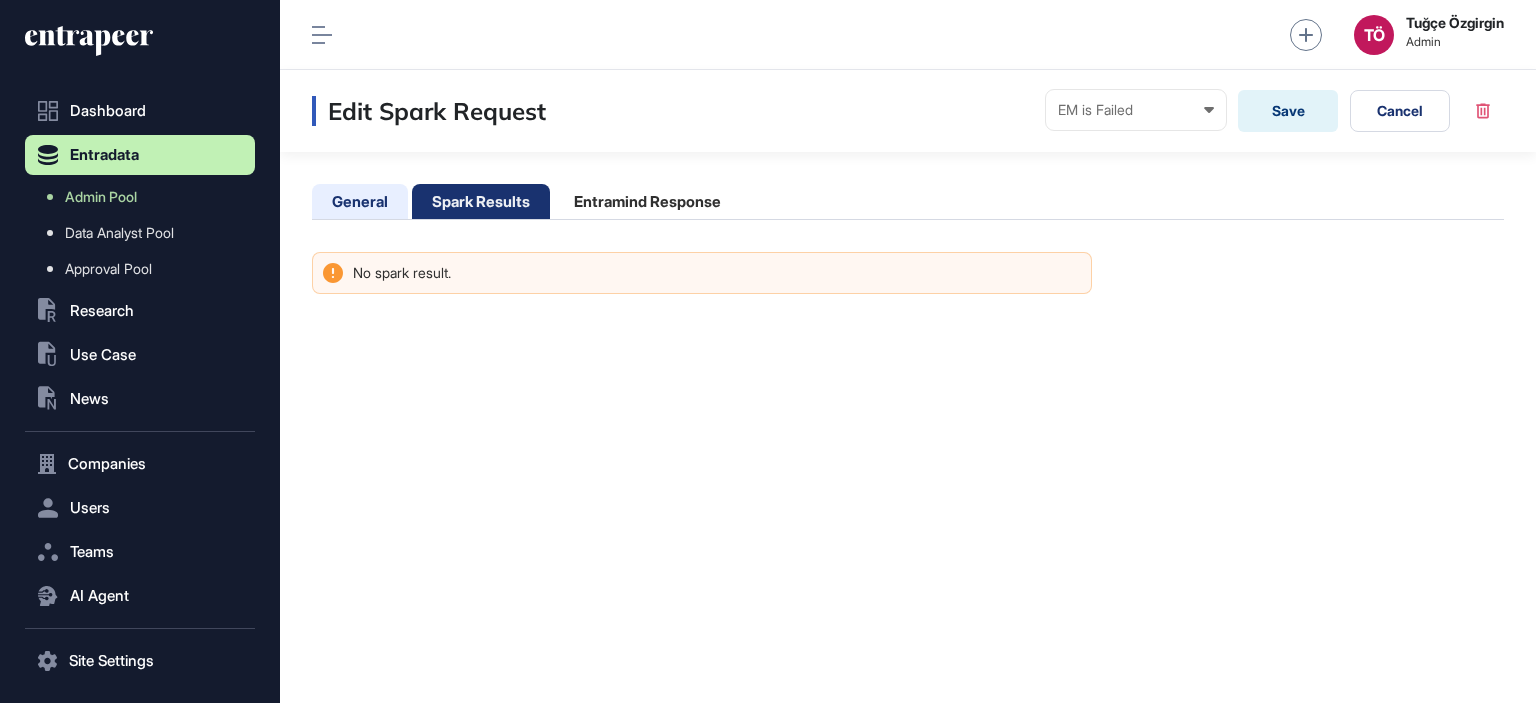 click on "General" 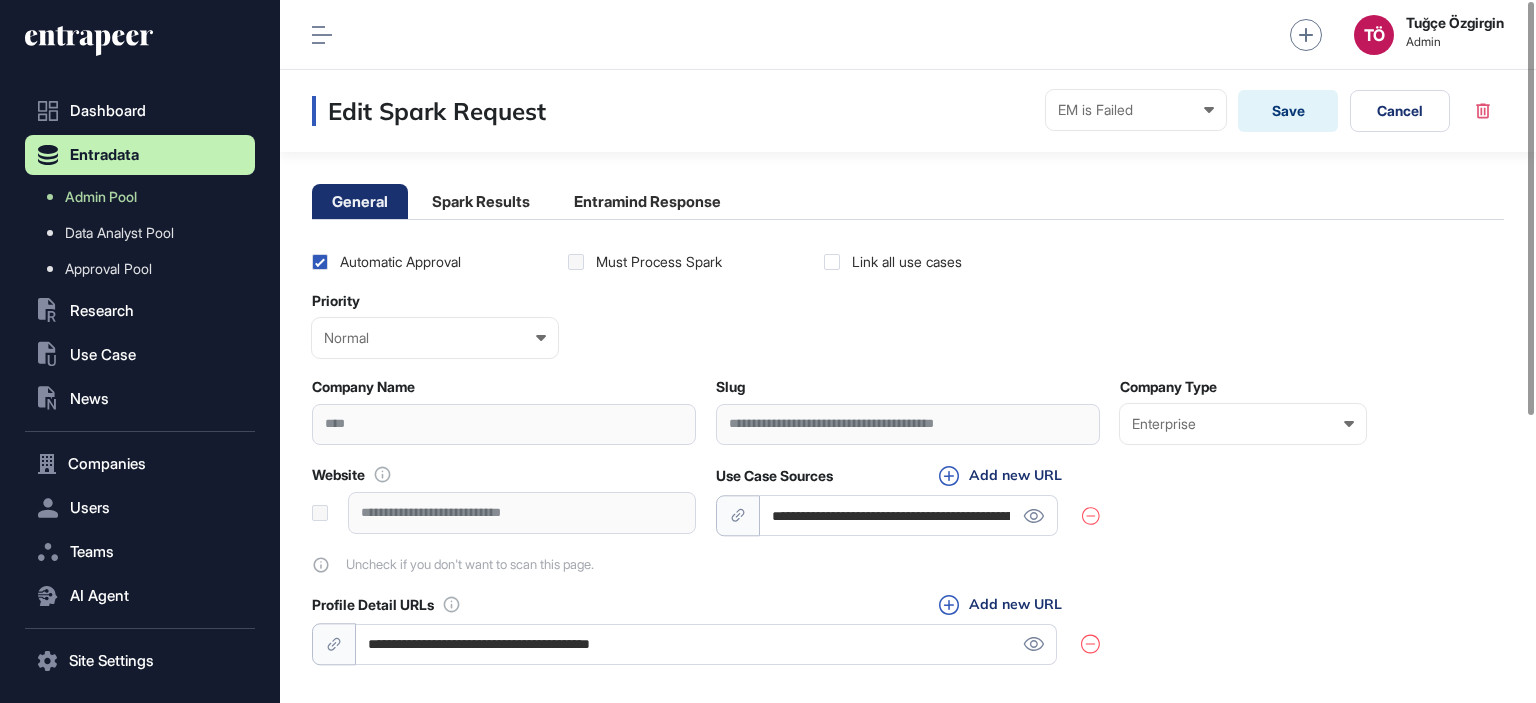 click on "**********" at bounding box center [909, 515] 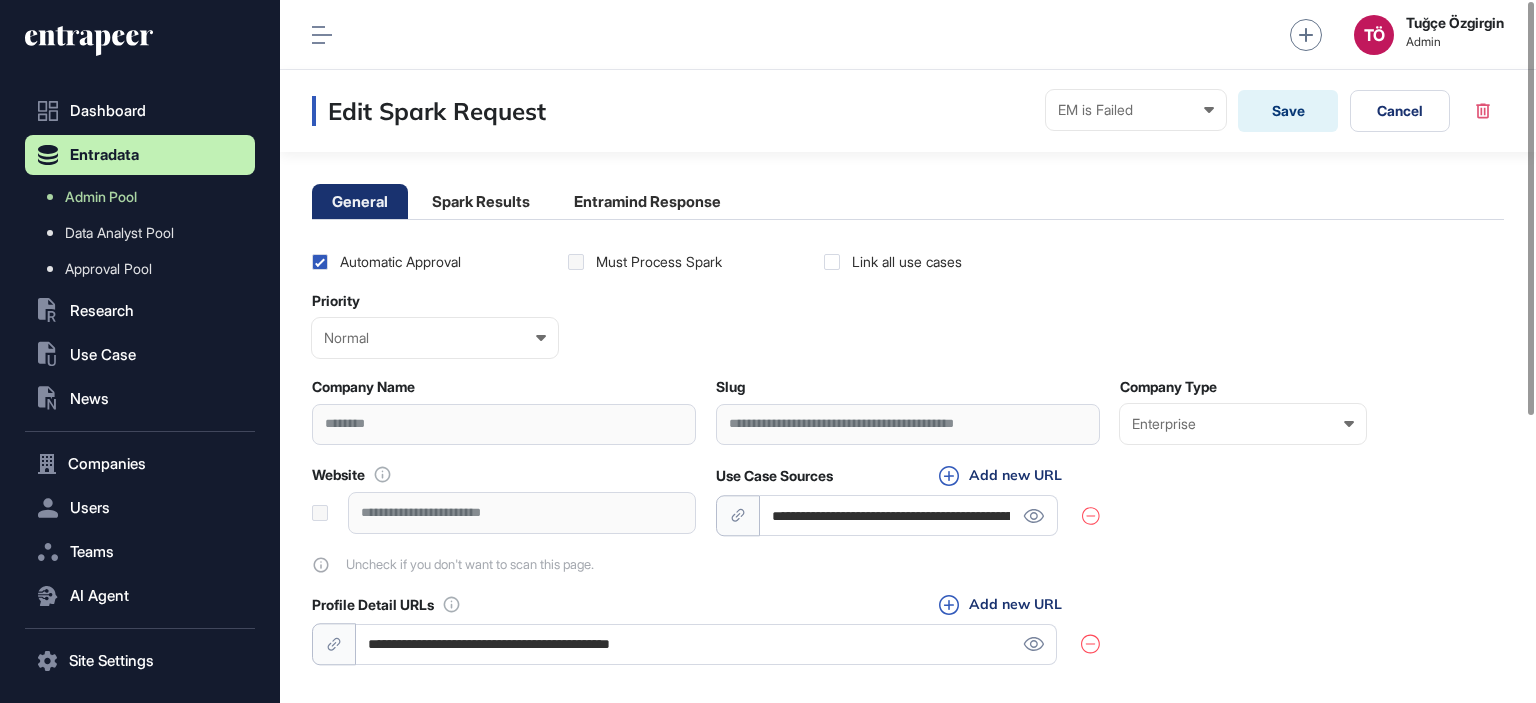 scroll, scrollTop: 0, scrollLeft: 0, axis: both 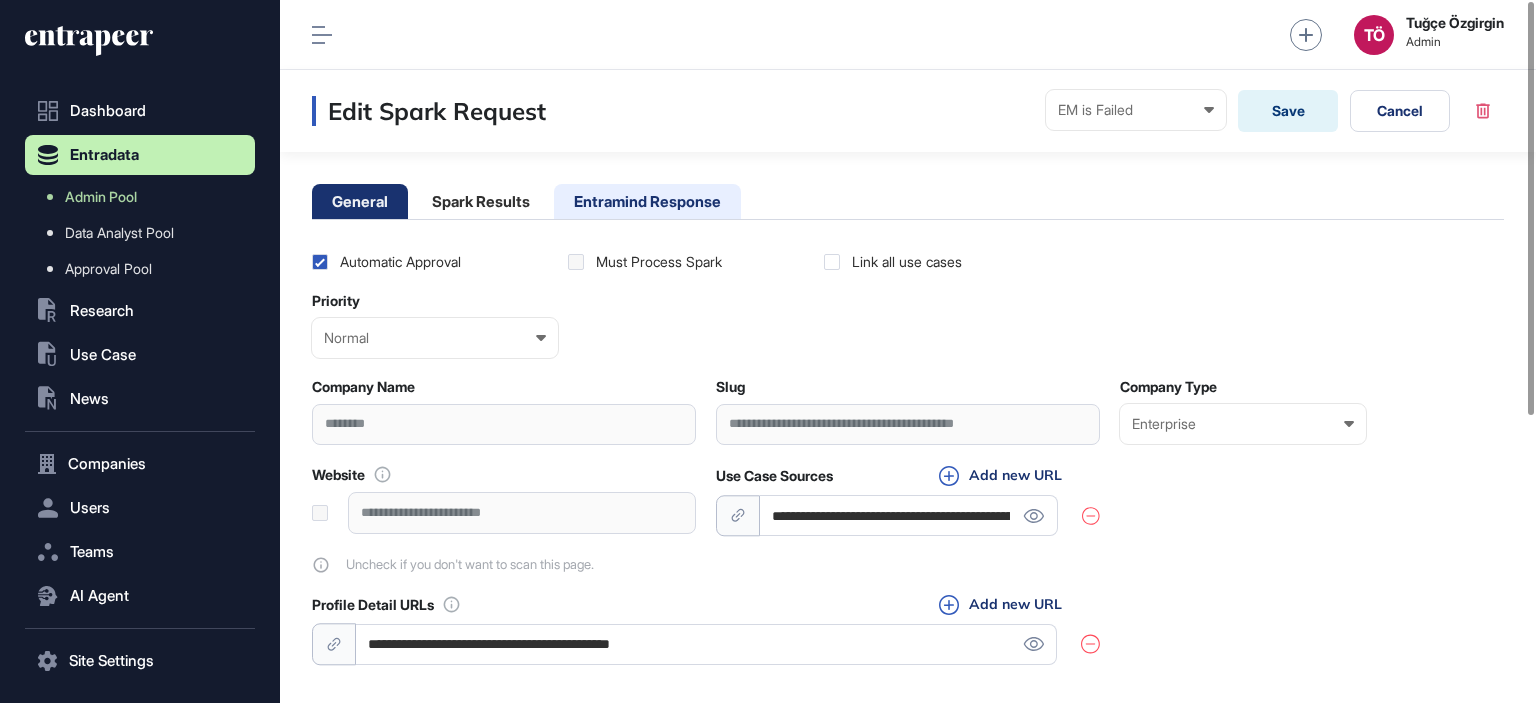 click on "Entramind Response" 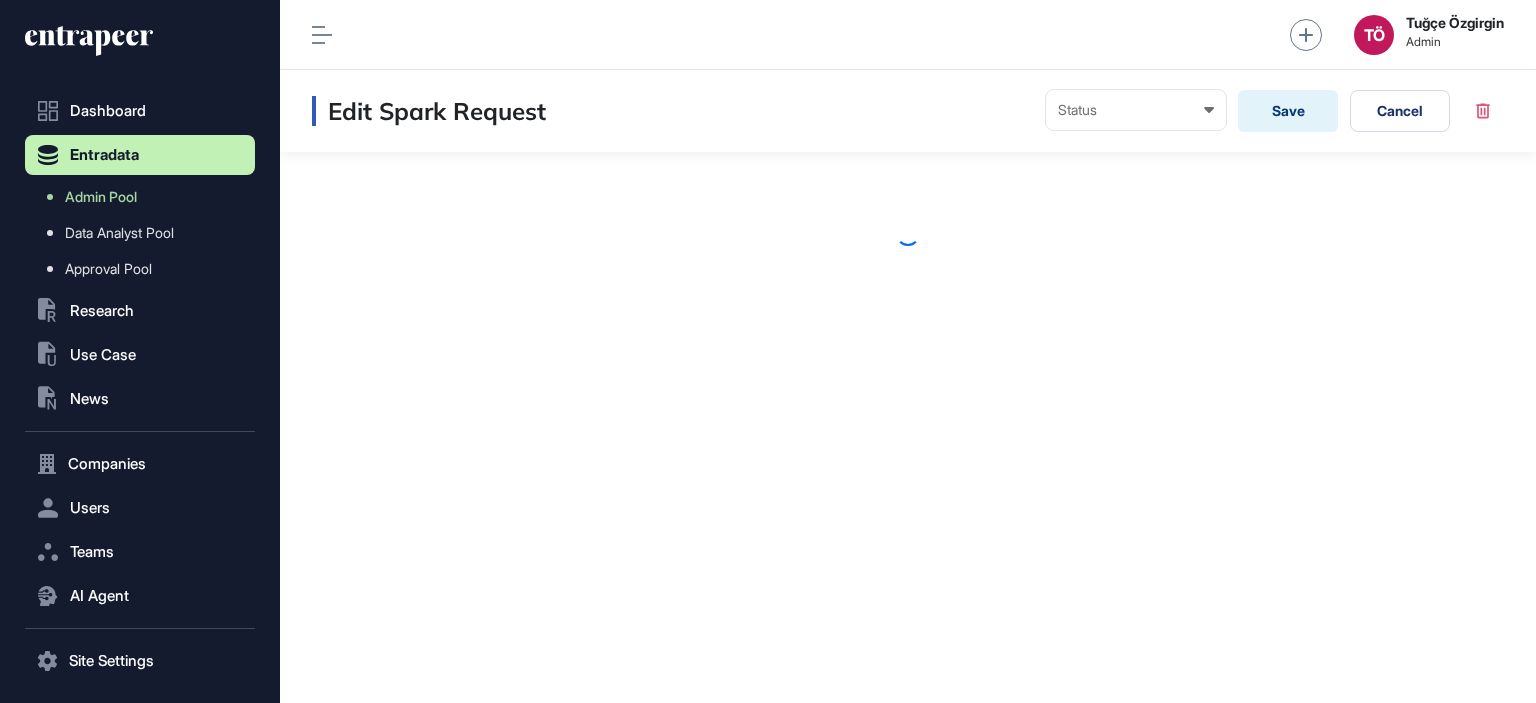 scroll, scrollTop: 0, scrollLeft: 0, axis: both 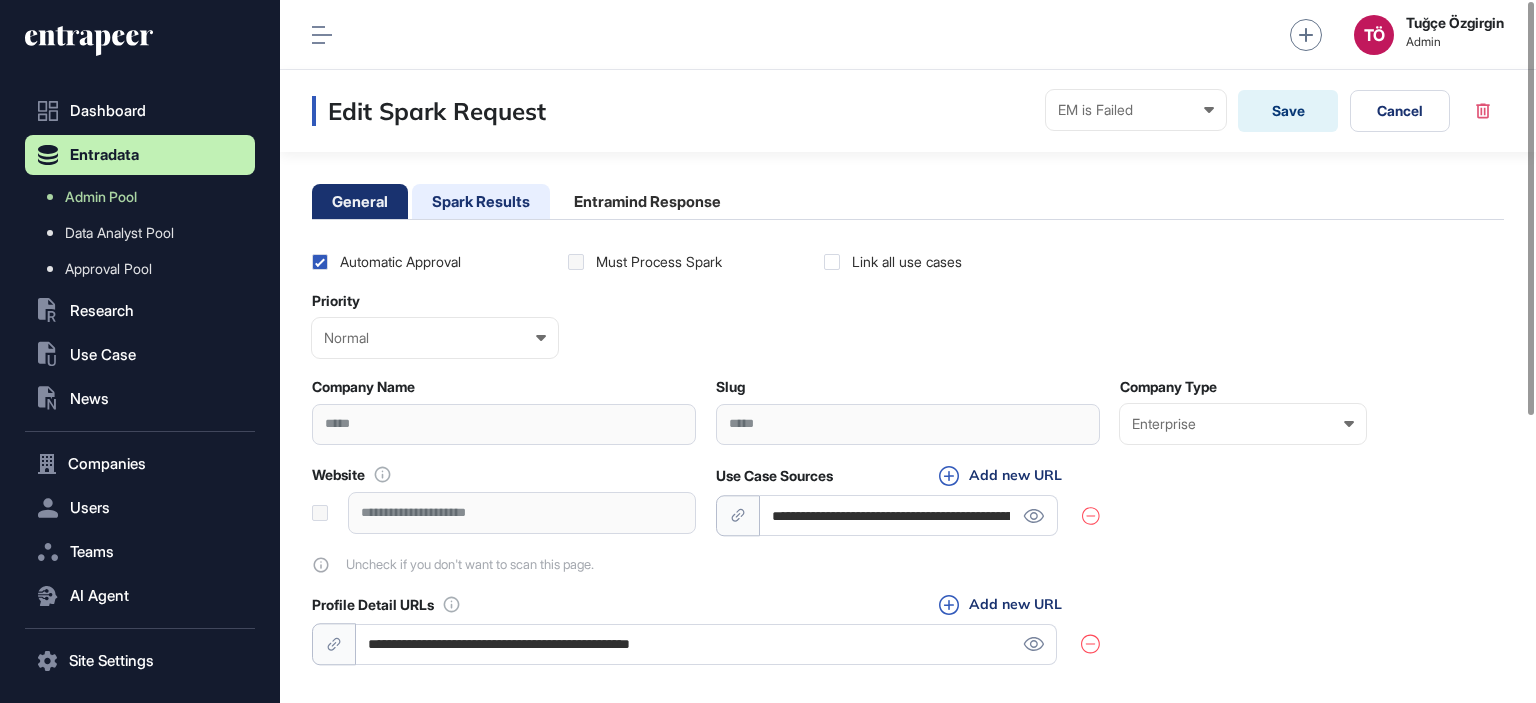 click on "Spark Results" 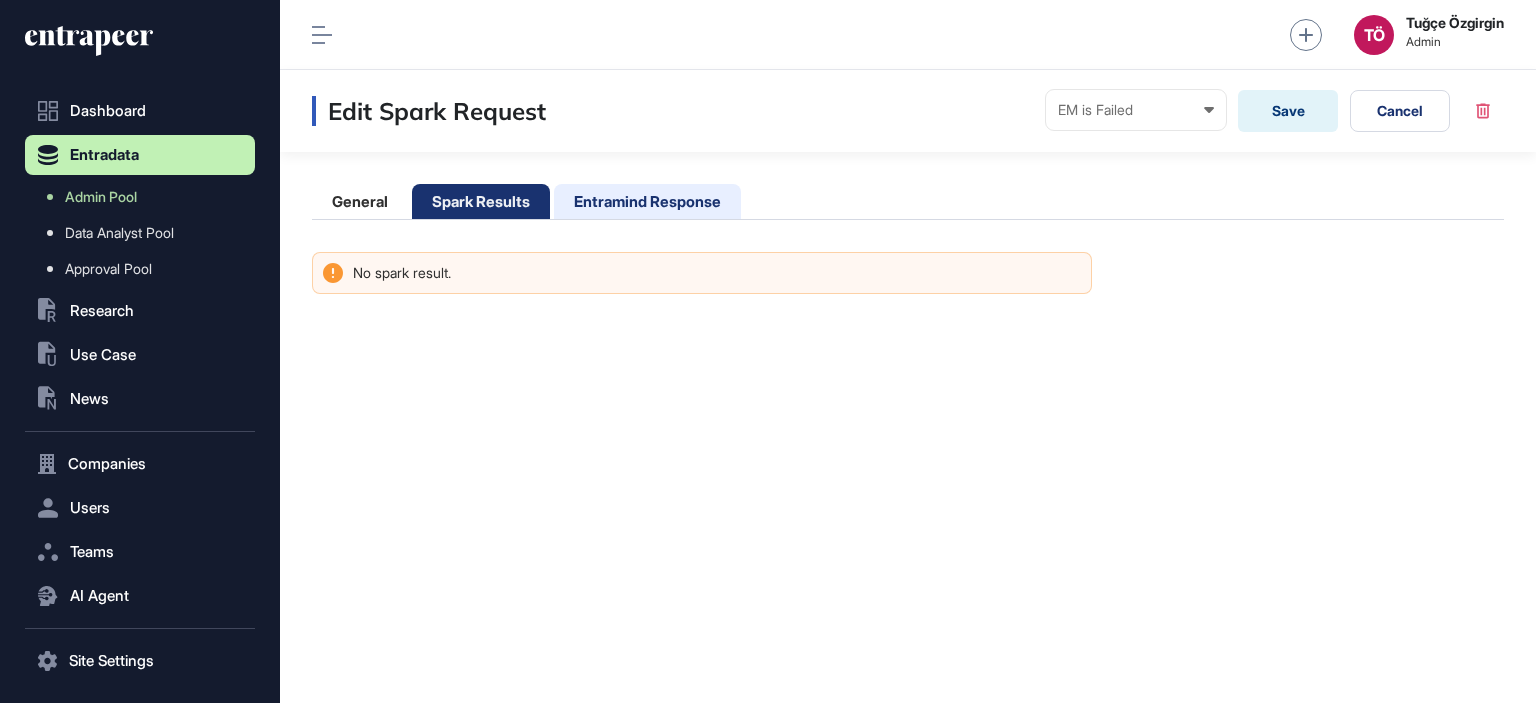 click on "Entramind Response" 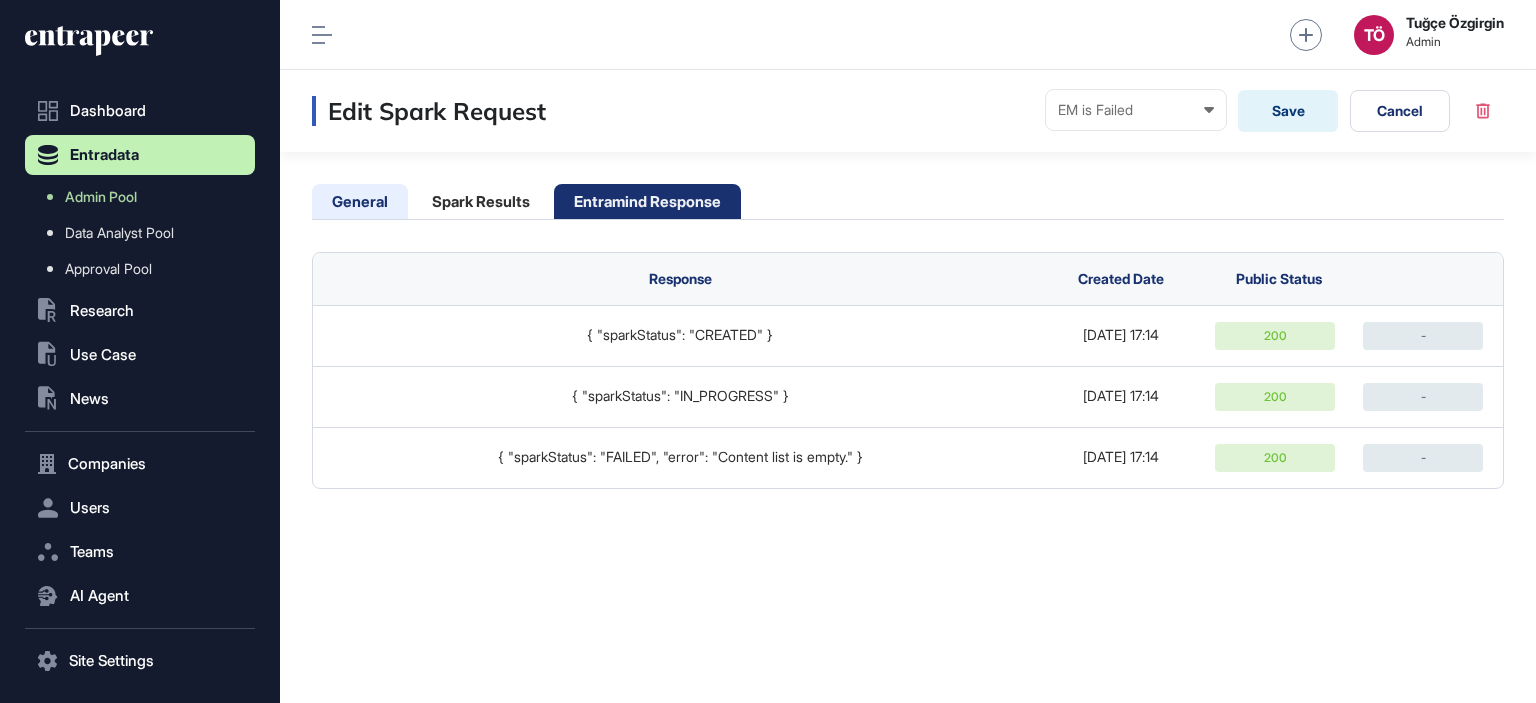 click on "General" 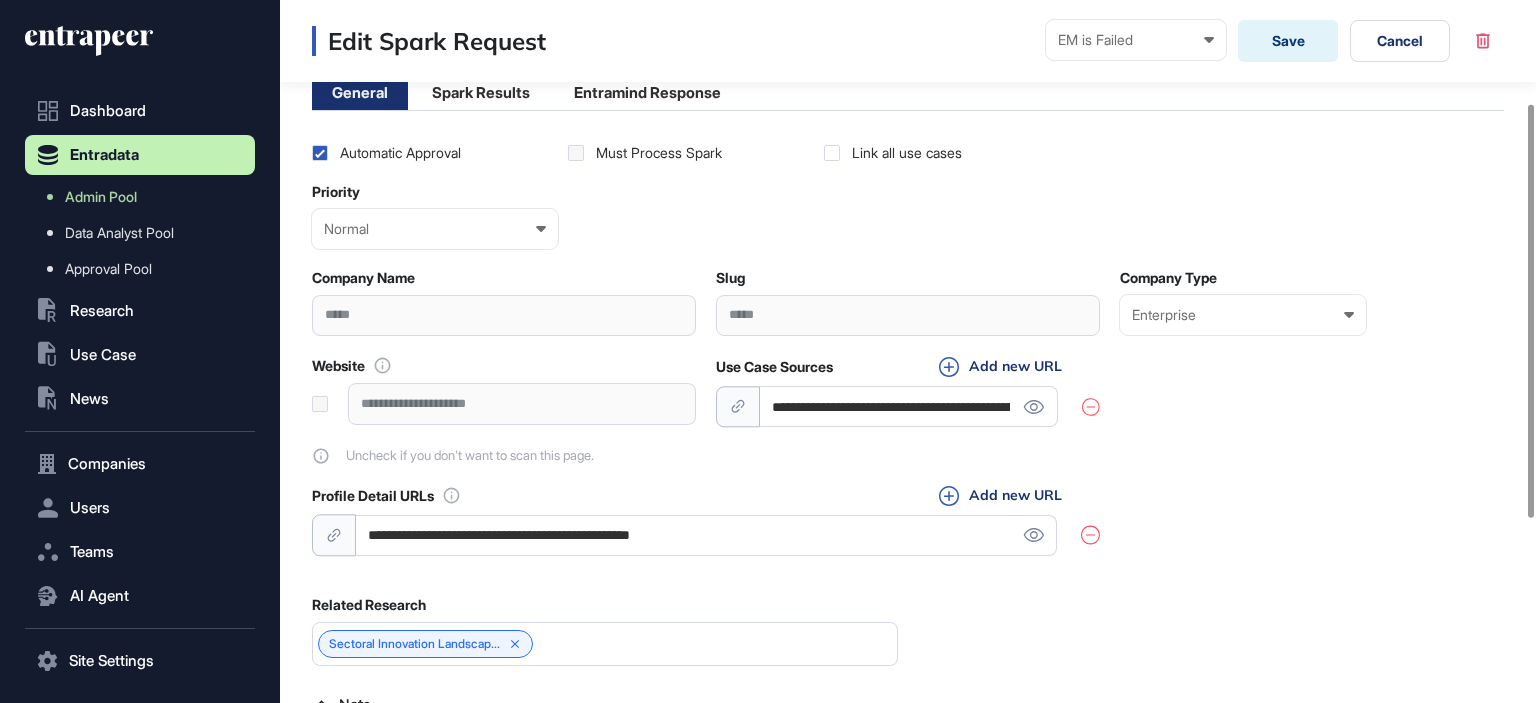 scroll, scrollTop: 0, scrollLeft: 0, axis: both 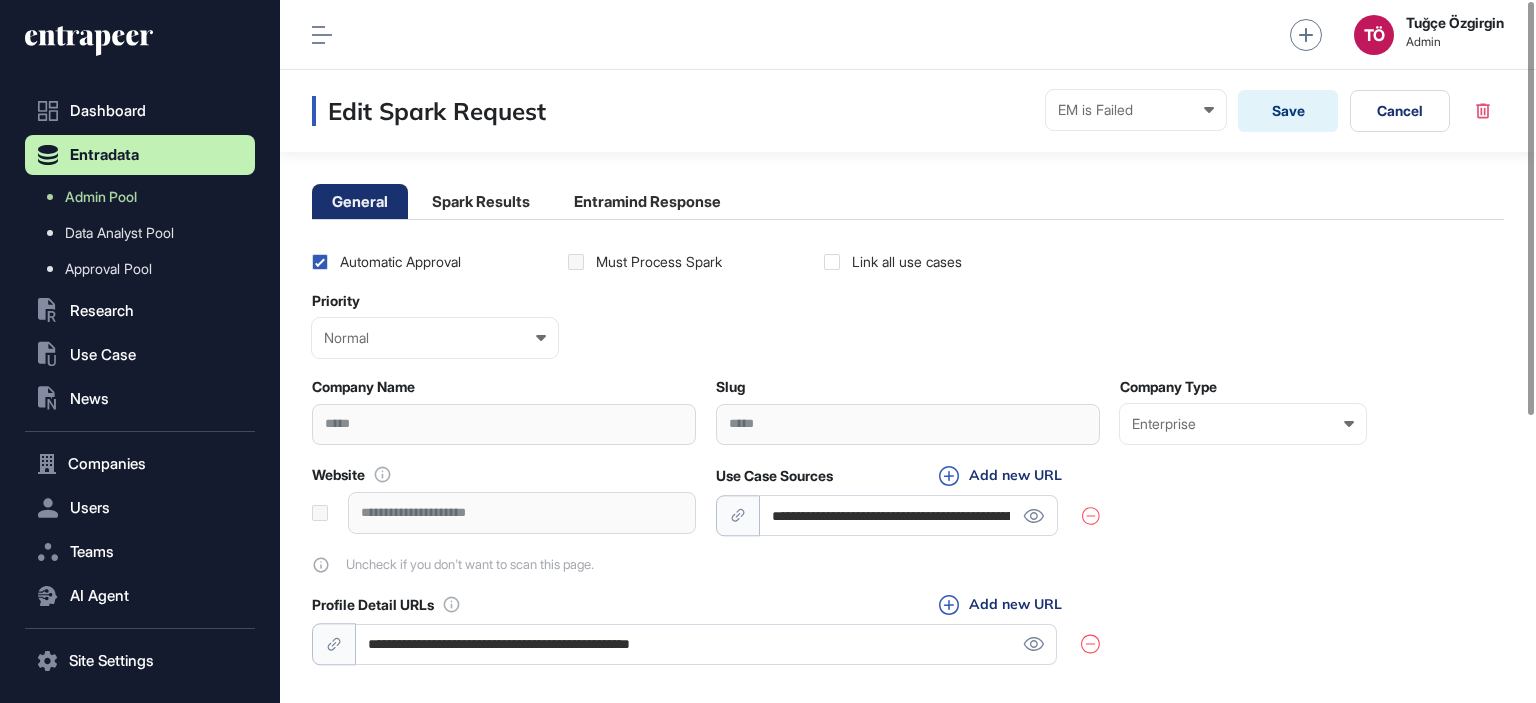 click on "**********" at bounding box center (909, 515) 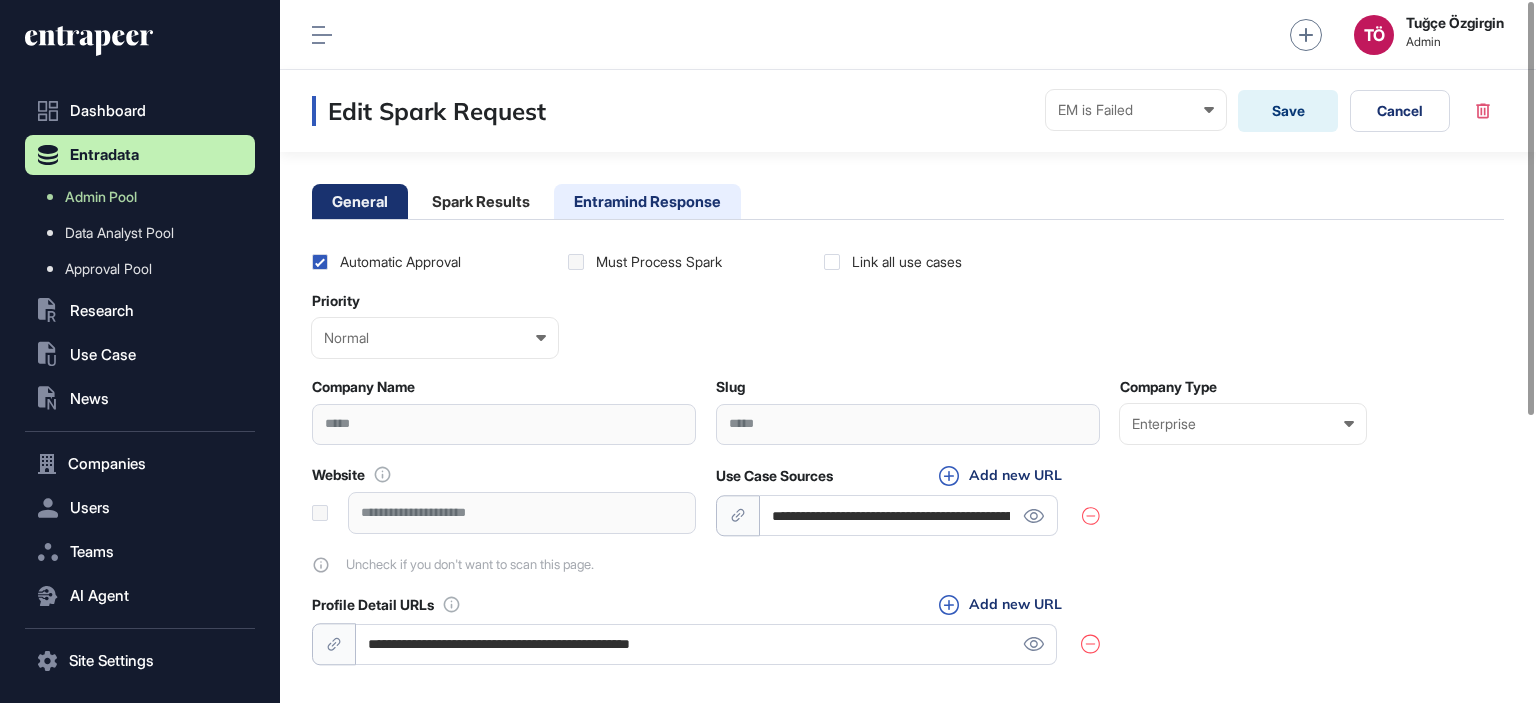 click on "Entramind Response" 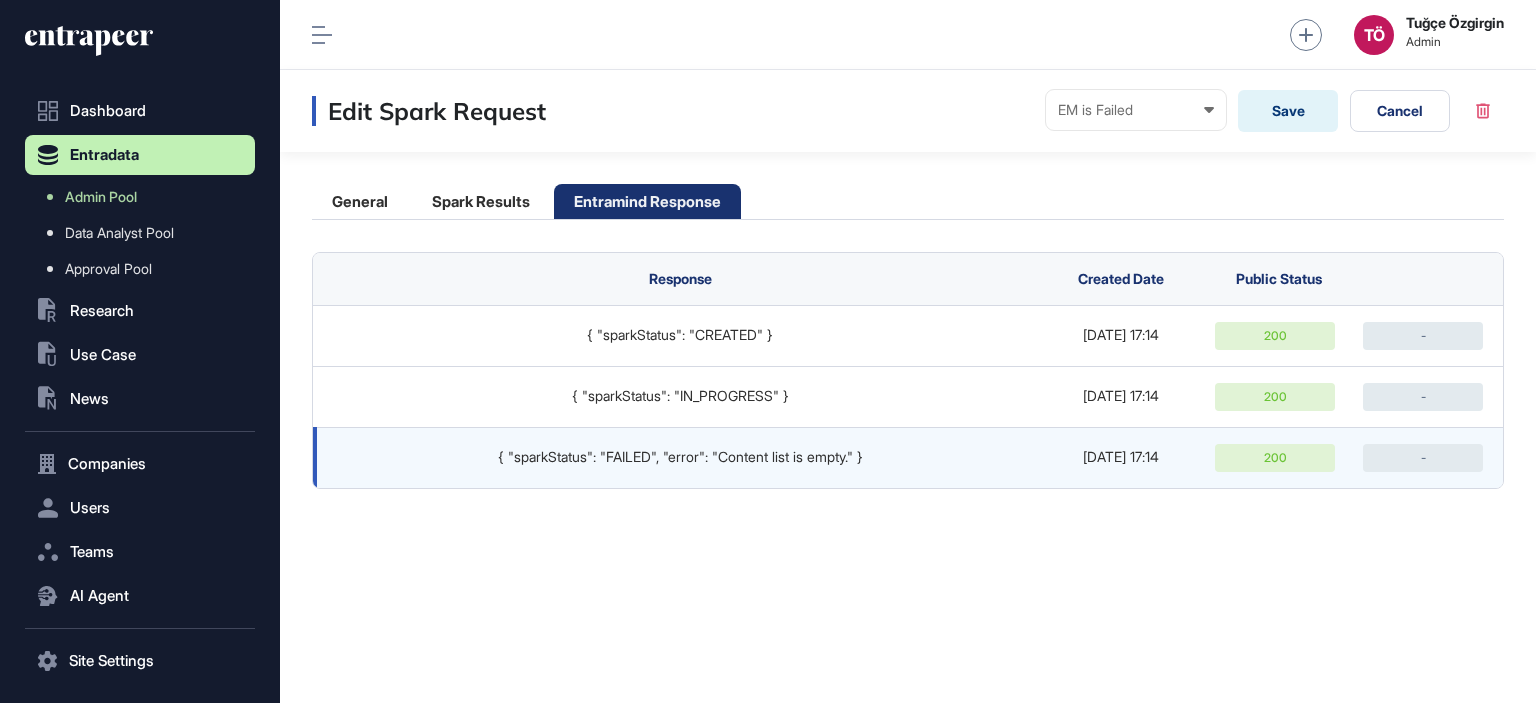 click on "{
"sparkStatus": "FAILED",
"error": "Content list is empty."
}" 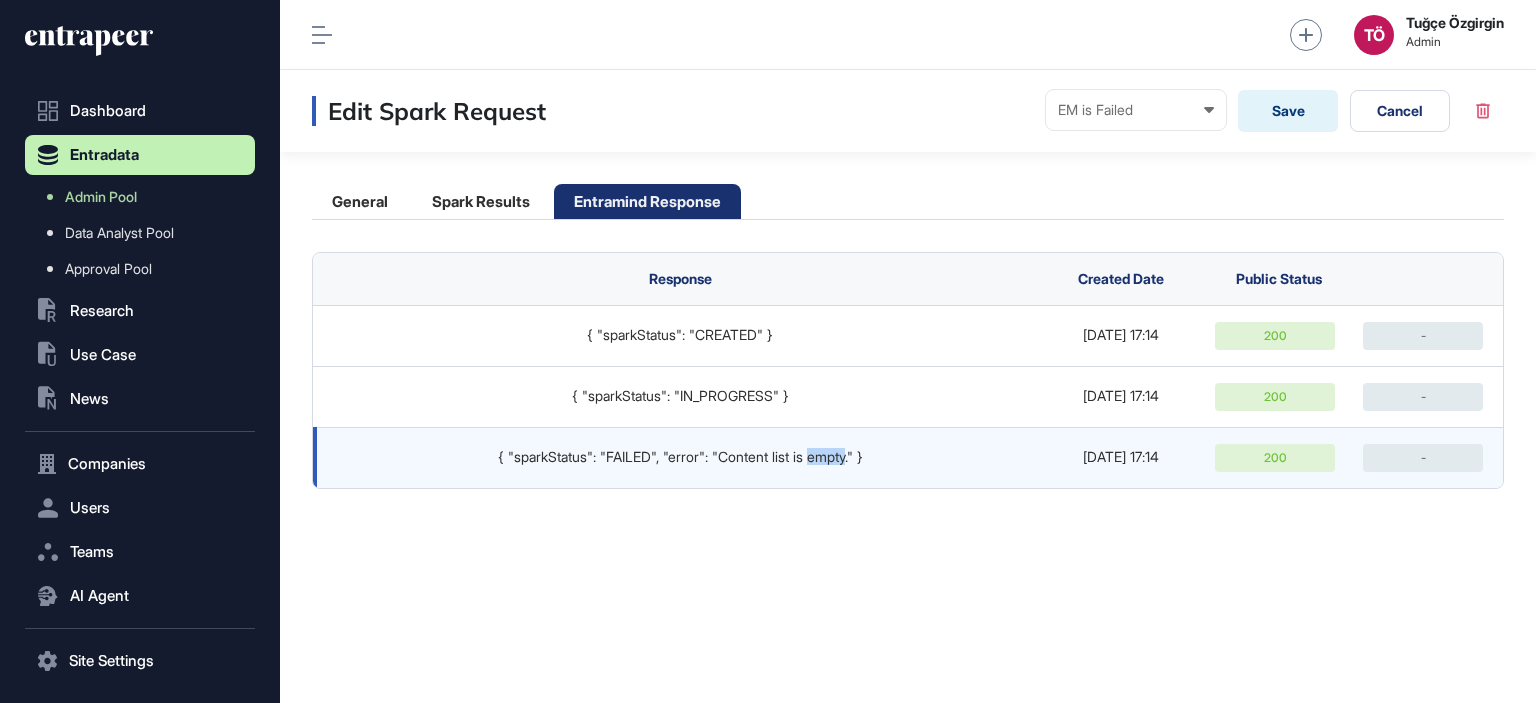 click on "{
"sparkStatus": "FAILED",
"error": "Content list is empty."
}" 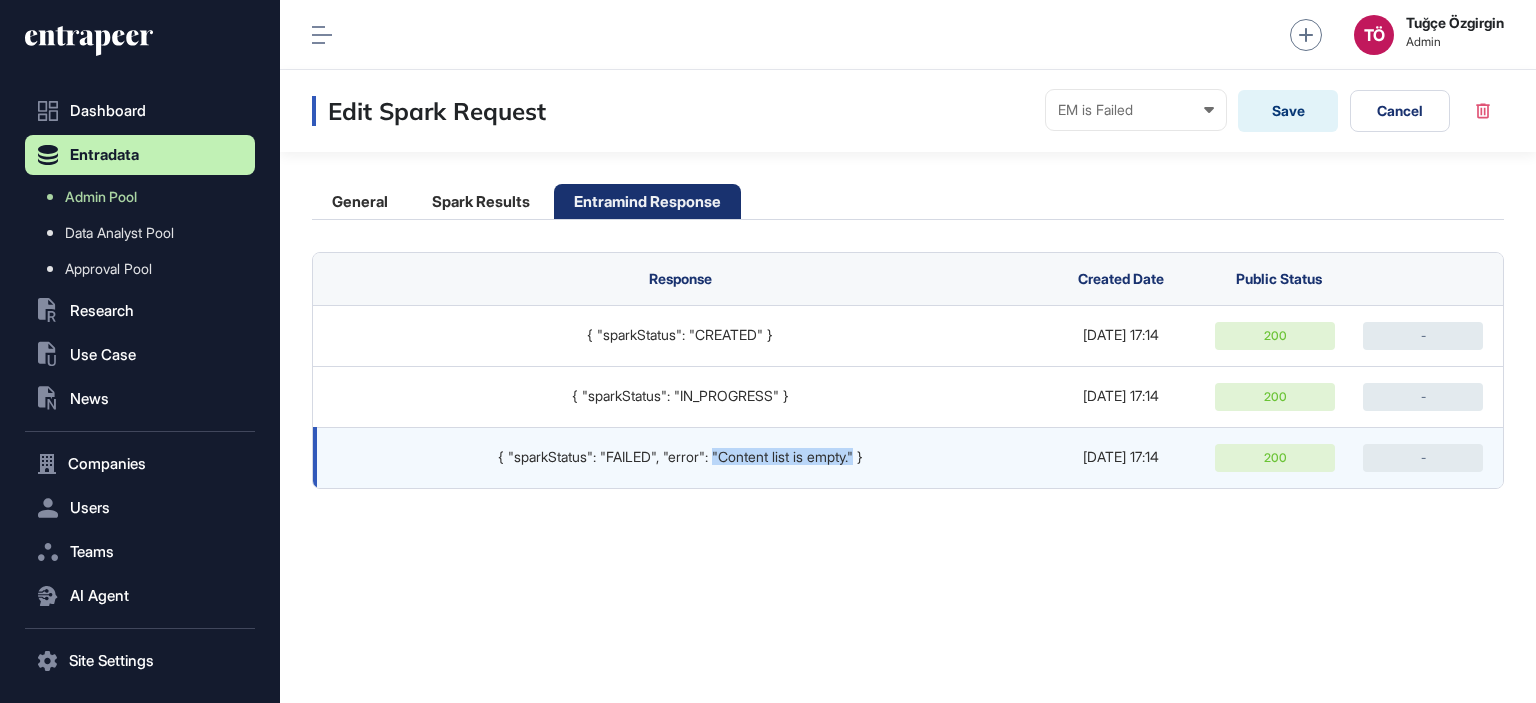 drag, startPoint x: 866, startPoint y: 456, endPoint x: 715, endPoint y: 454, distance: 151.01324 